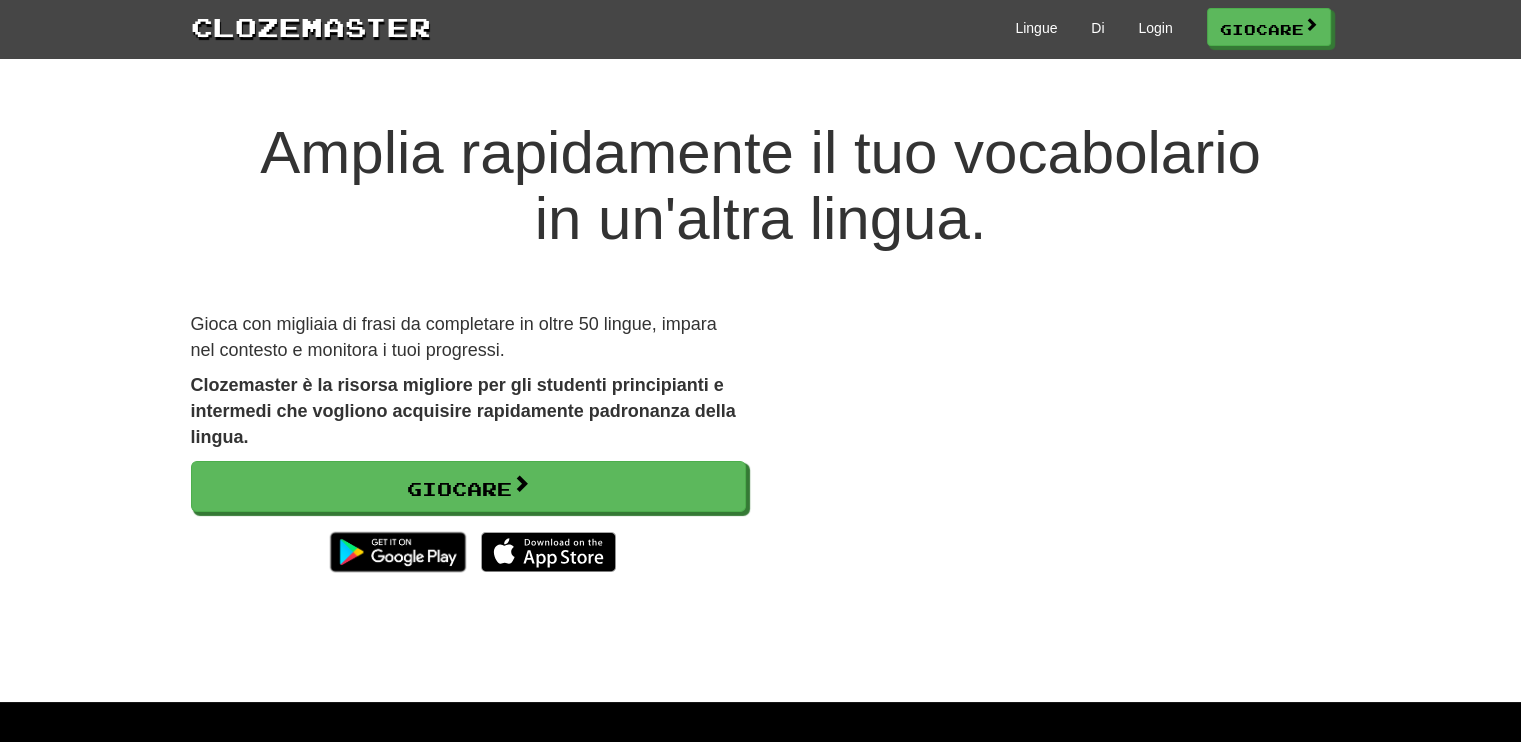 scroll, scrollTop: 70, scrollLeft: 0, axis: vertical 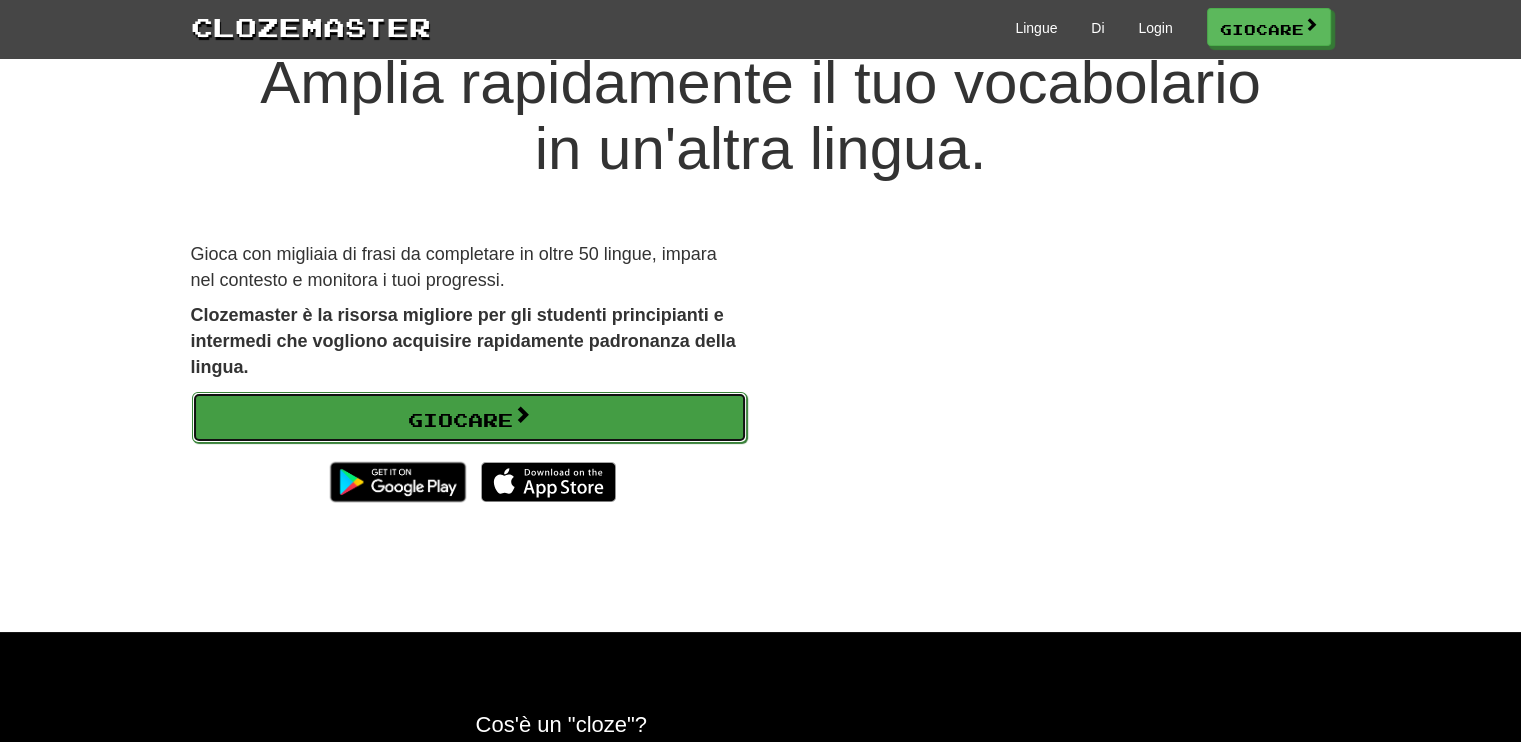 click at bounding box center (522, 414) 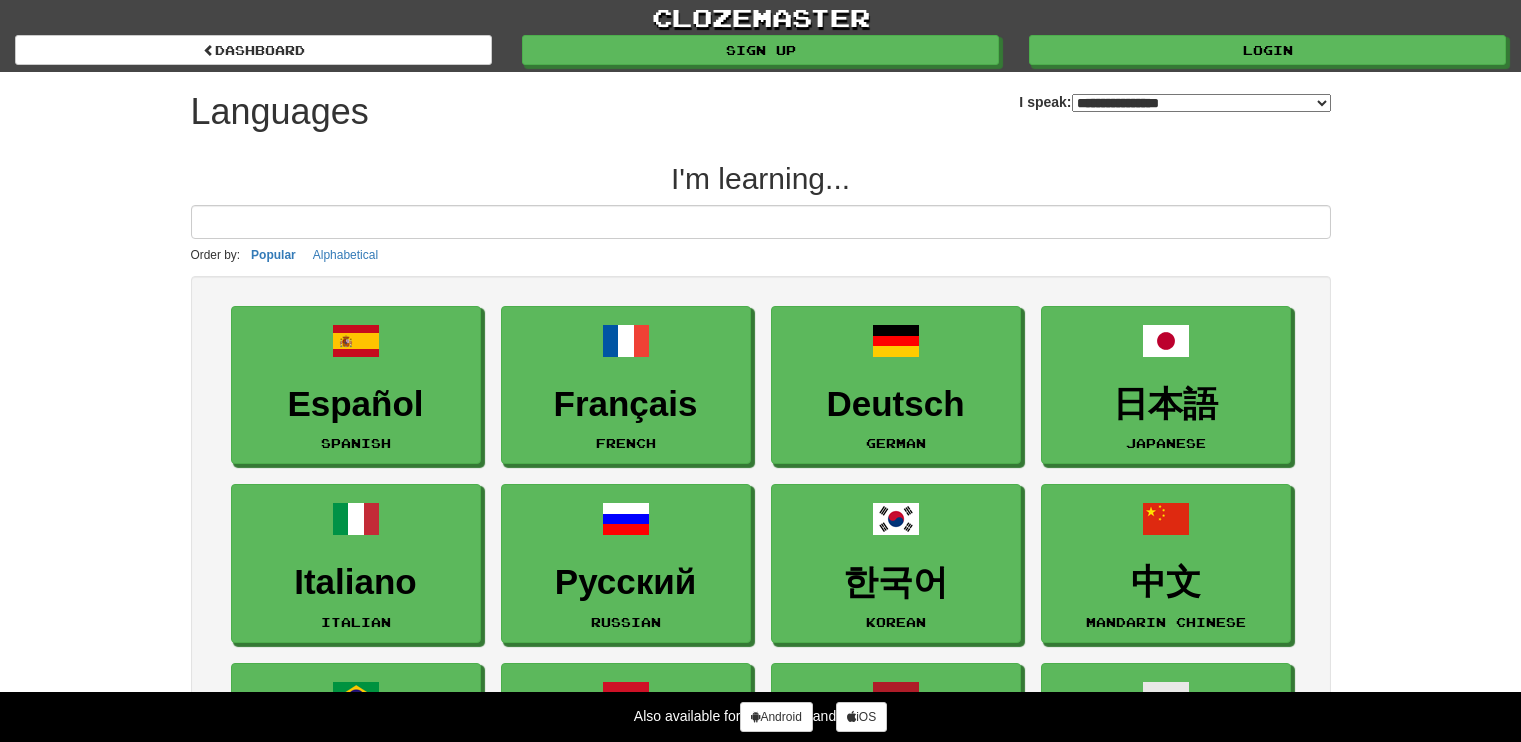 select on "*******" 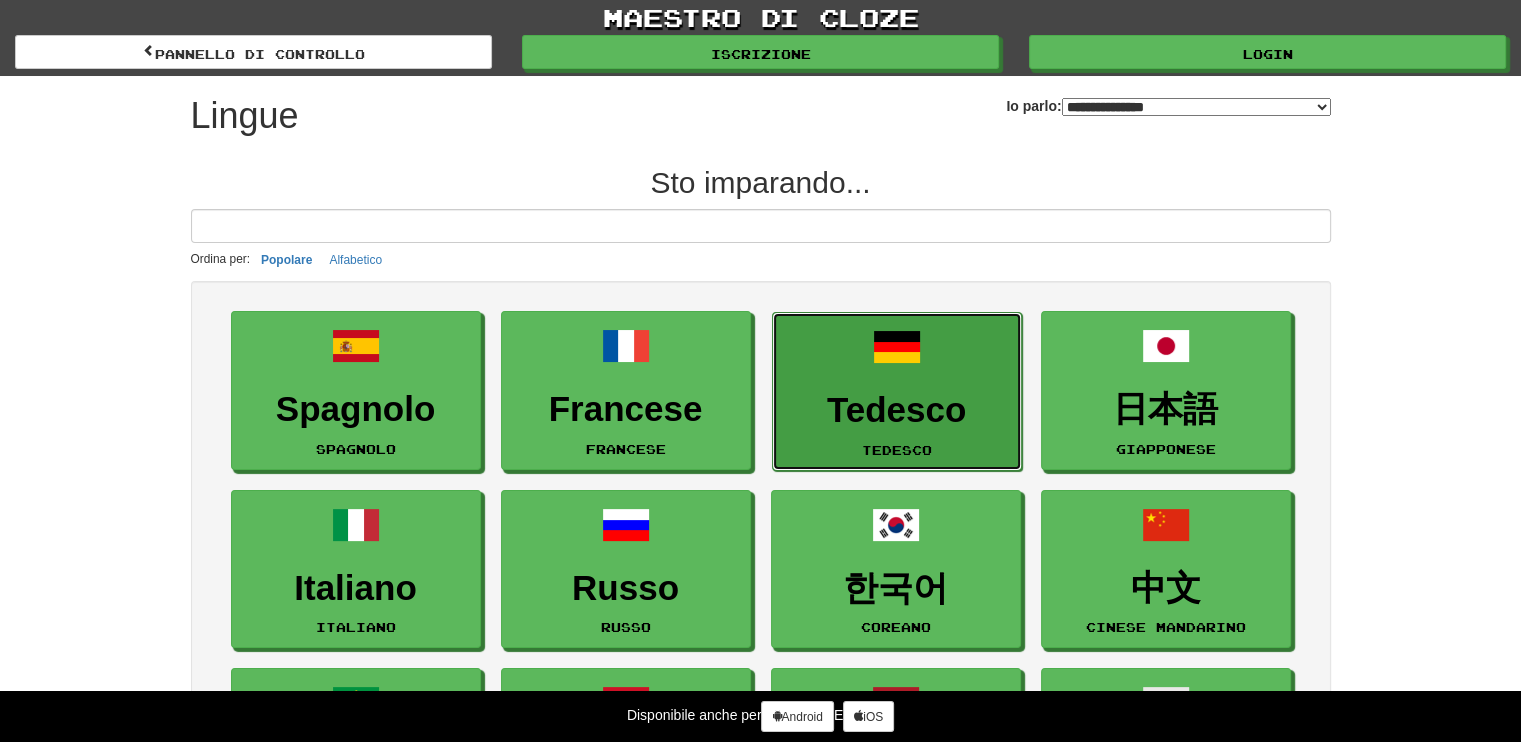 click on "Tedesco" at bounding box center [896, 409] 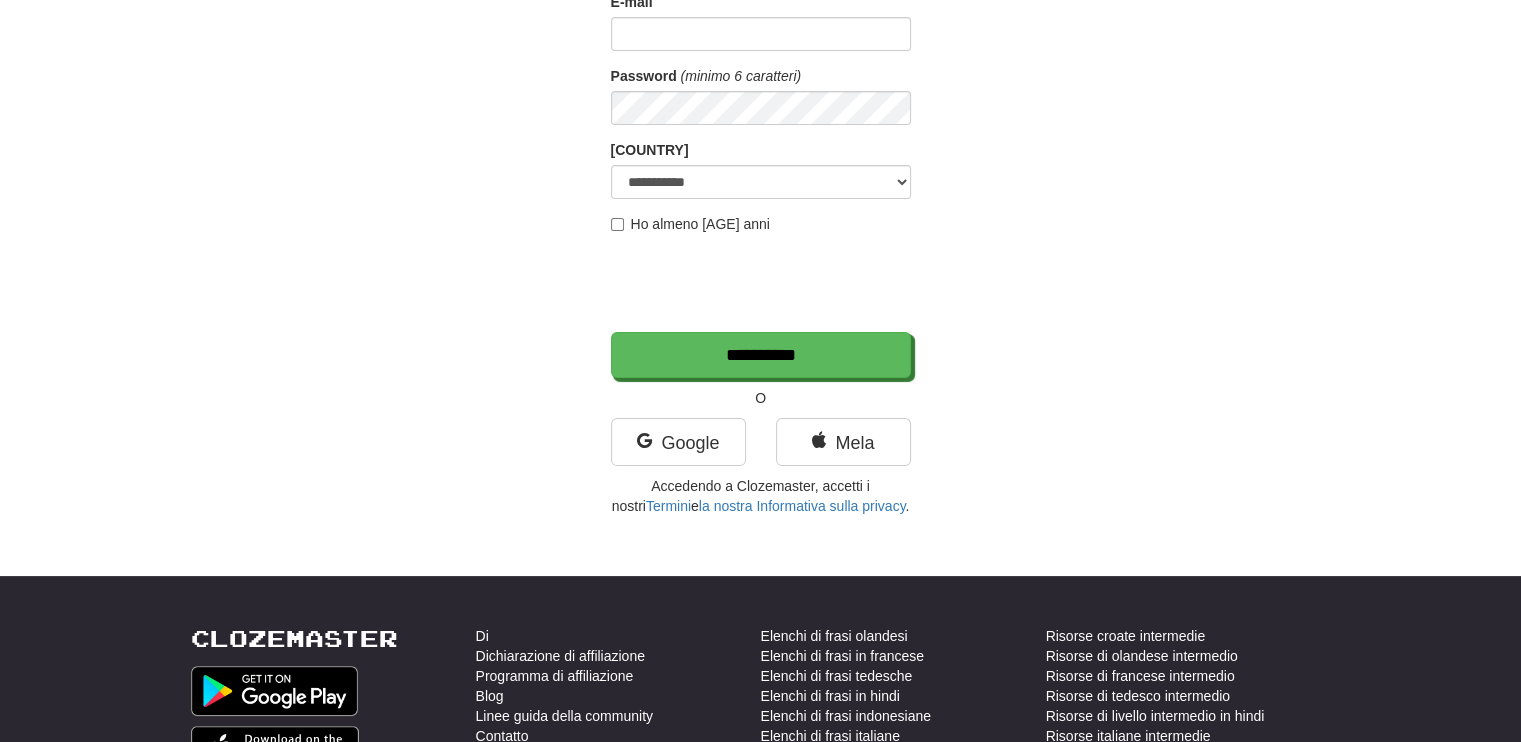scroll, scrollTop: 255, scrollLeft: 0, axis: vertical 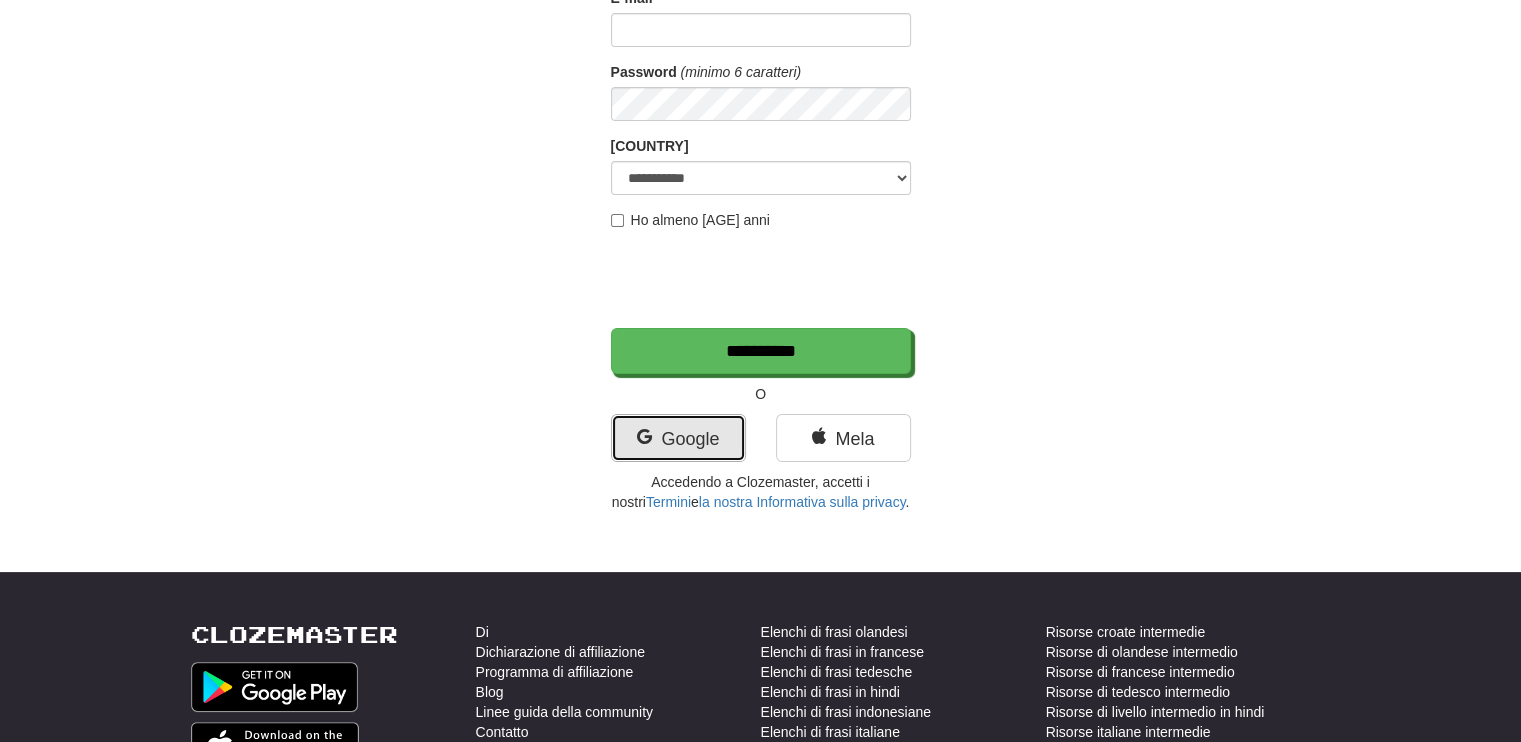 click on "Google" at bounding box center (690, 439) 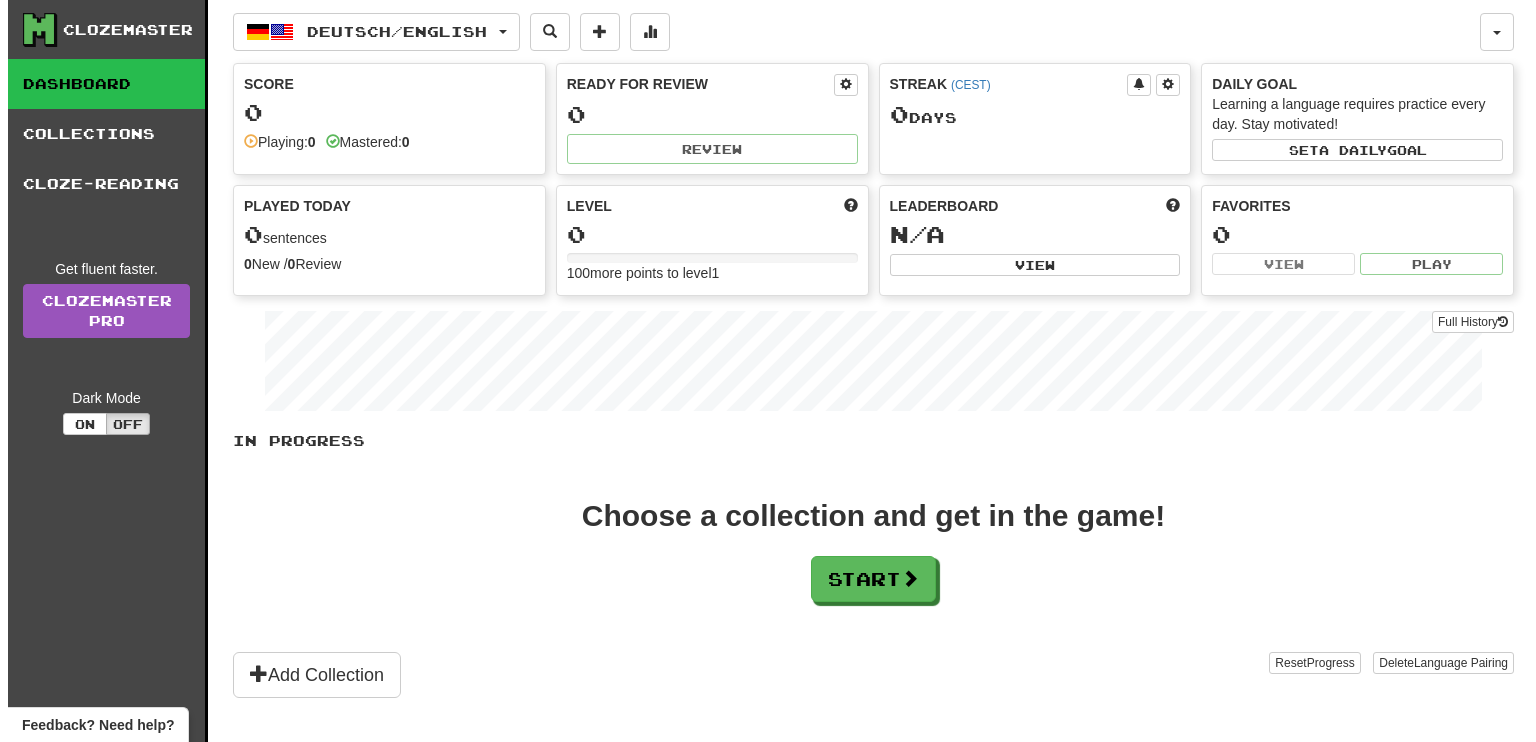 scroll, scrollTop: 0, scrollLeft: 0, axis: both 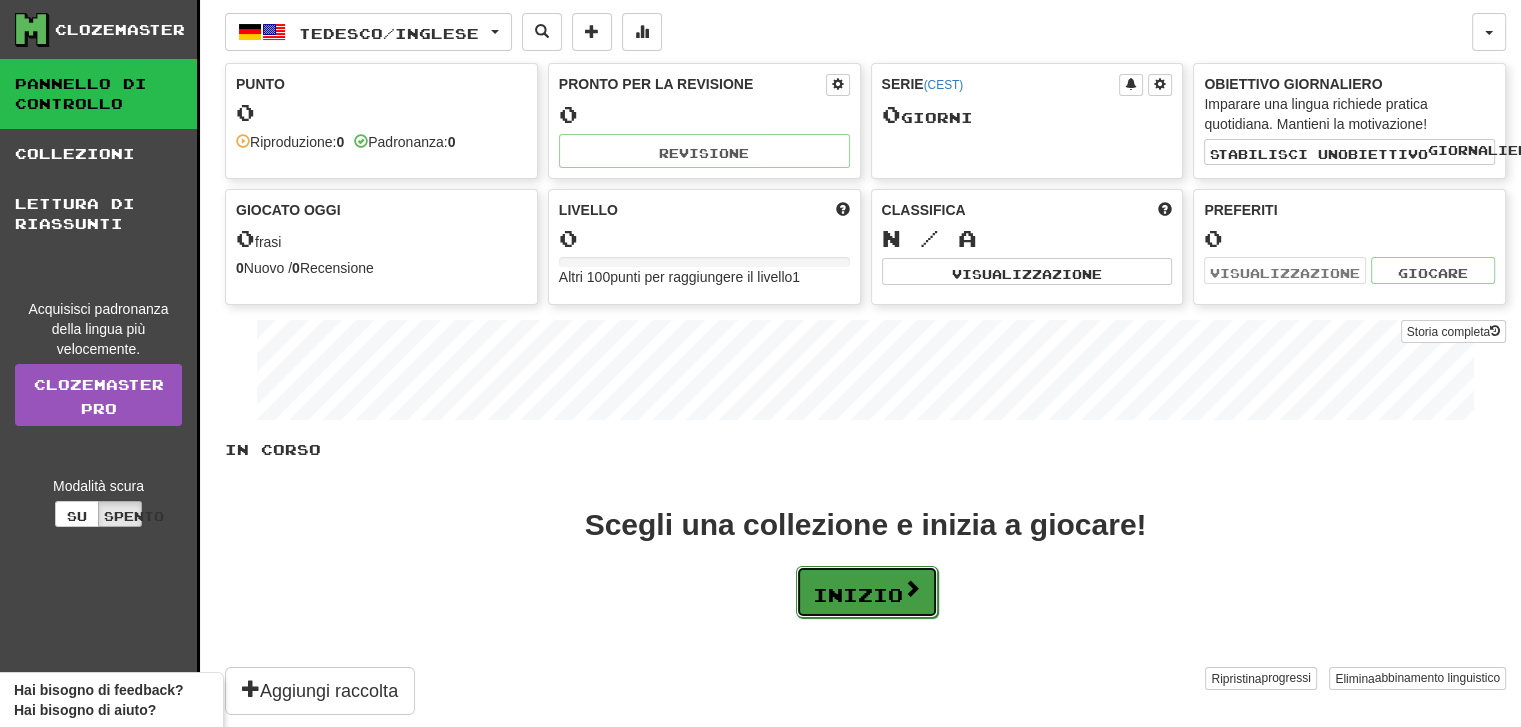 click on "Inizio" at bounding box center [858, 595] 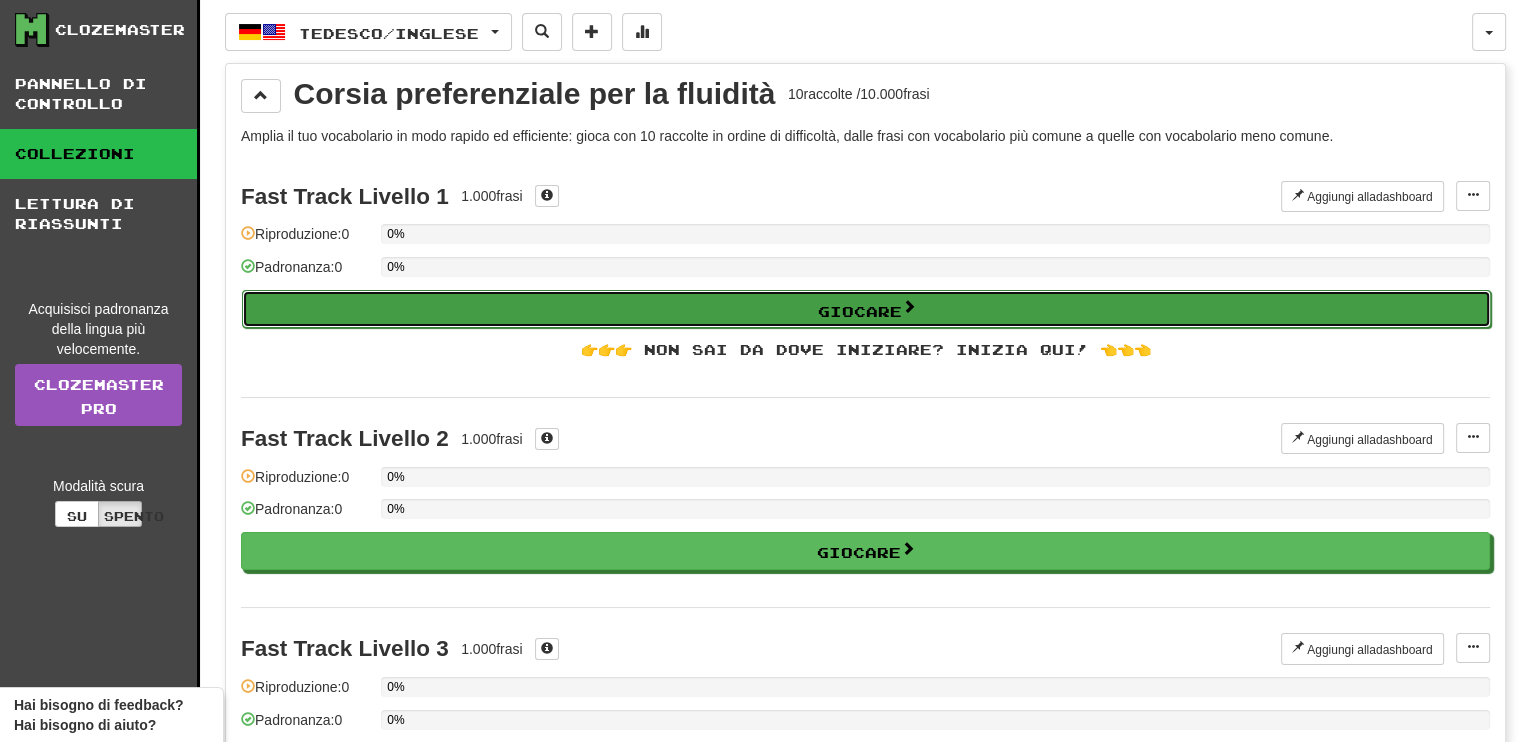 click on "Giocare" at bounding box center (860, 310) 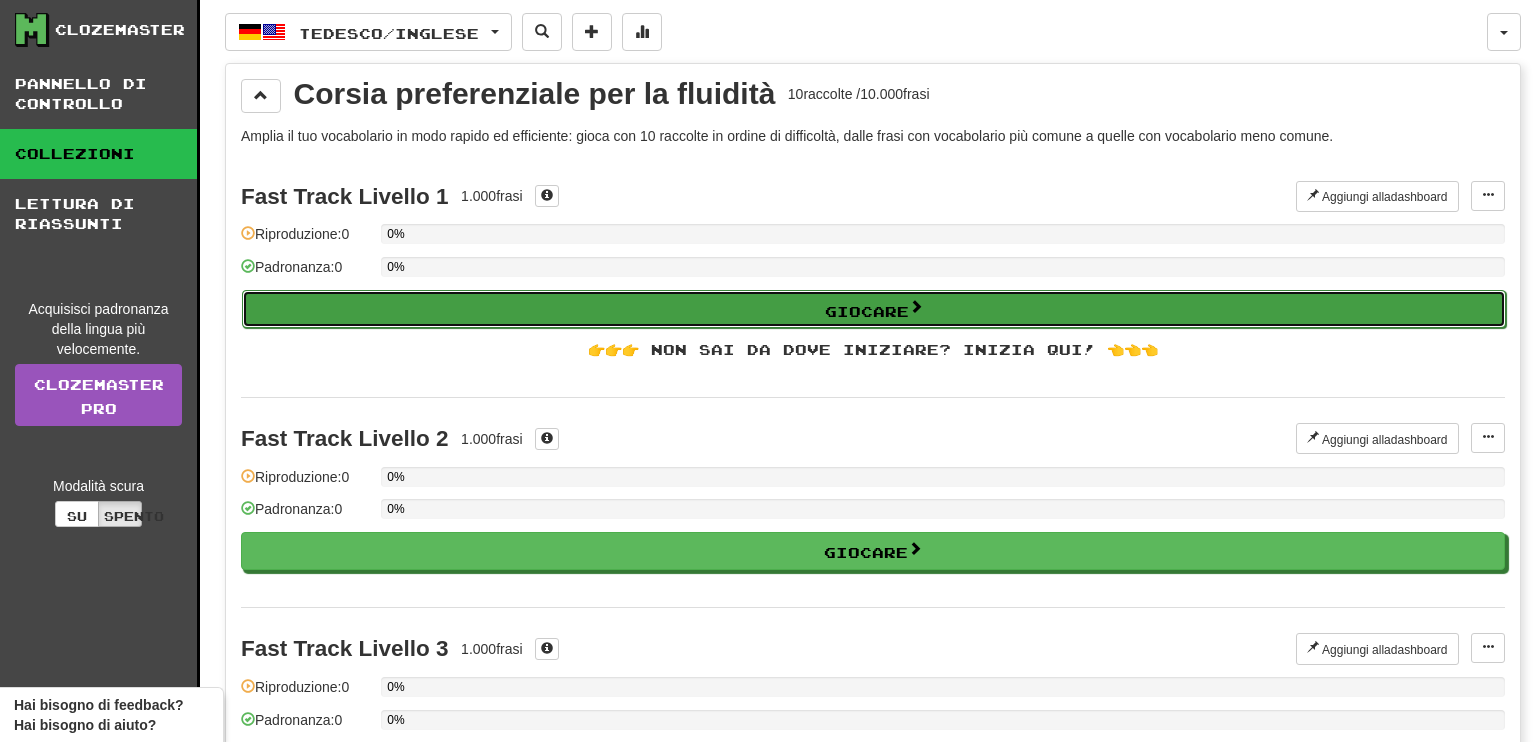 select on "**" 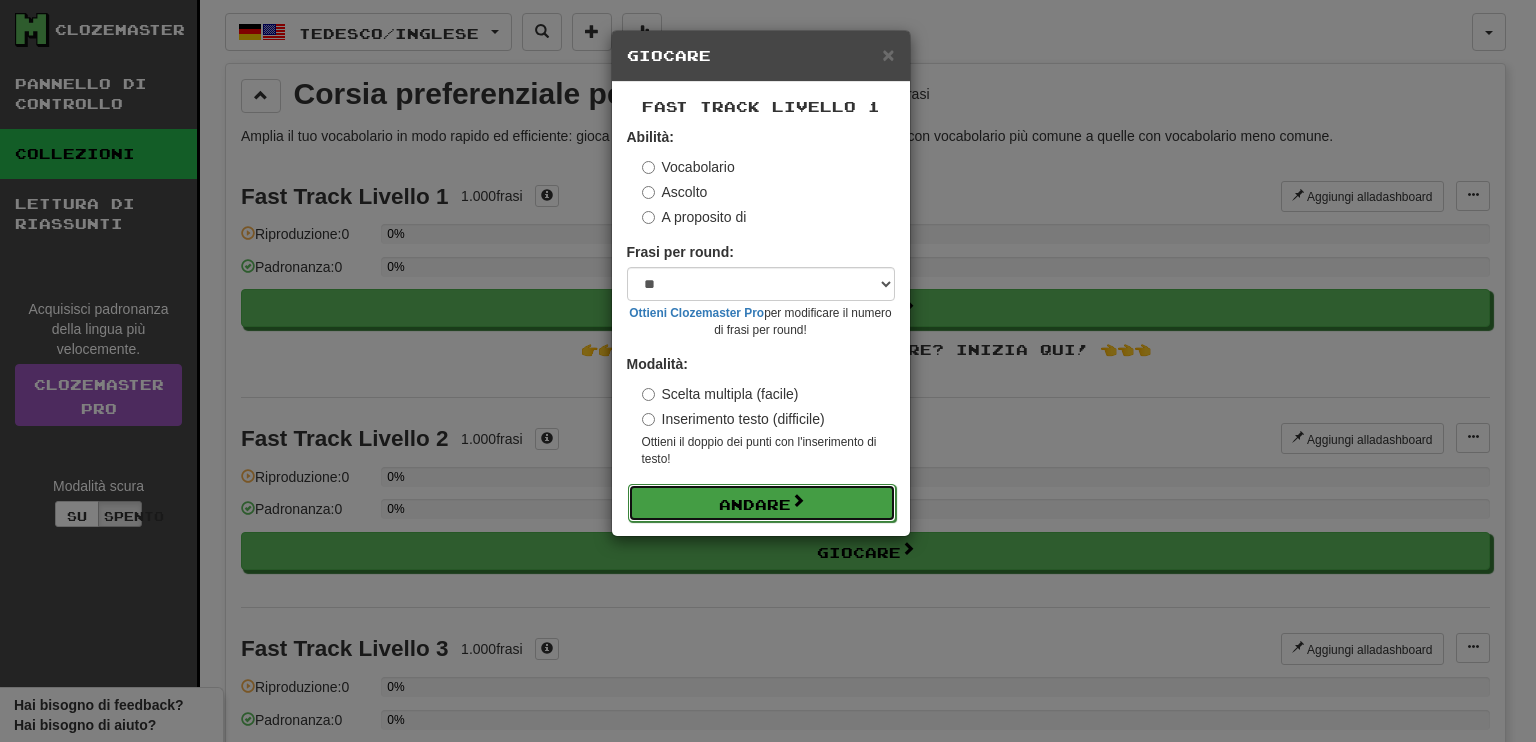 click on "Andare" at bounding box center (755, 501) 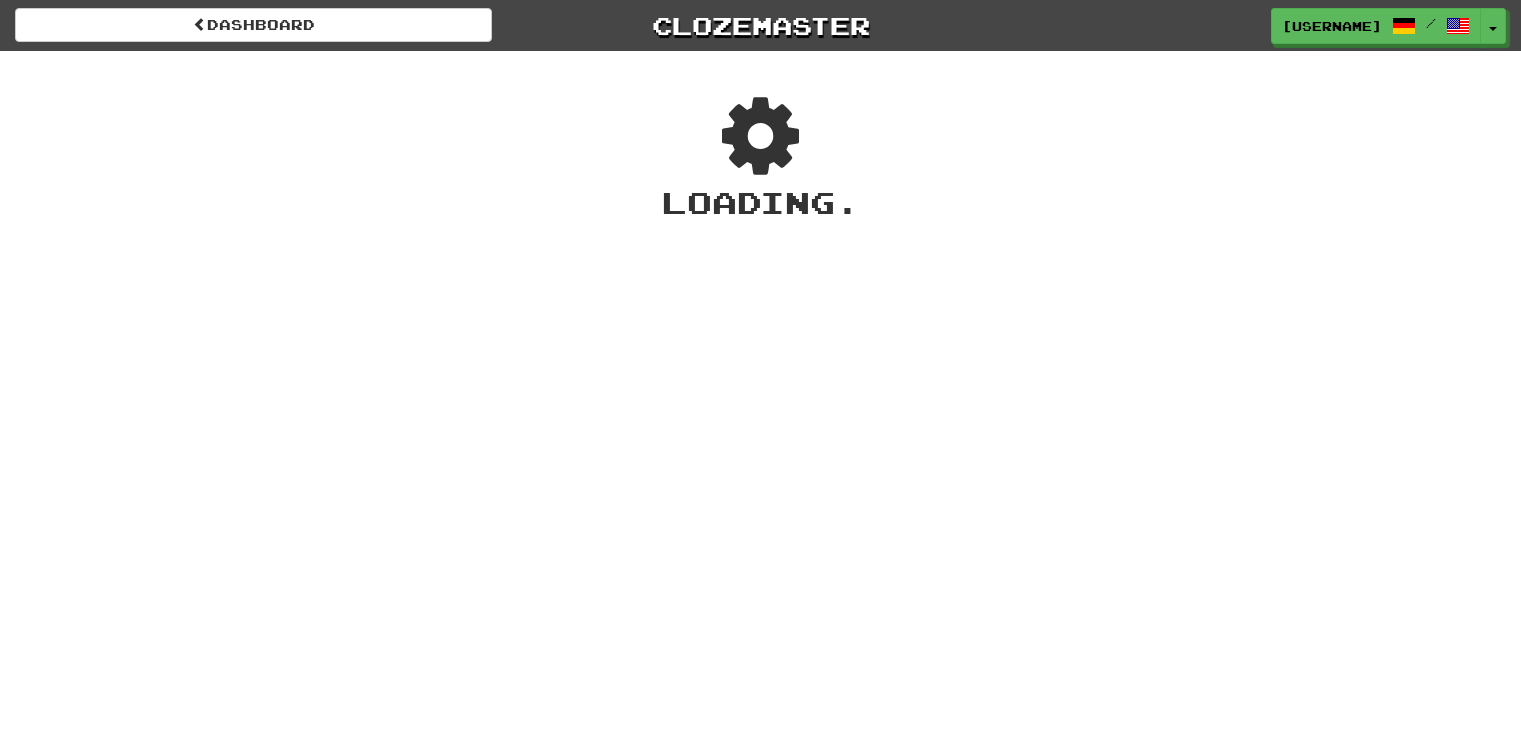 scroll, scrollTop: 0, scrollLeft: 0, axis: both 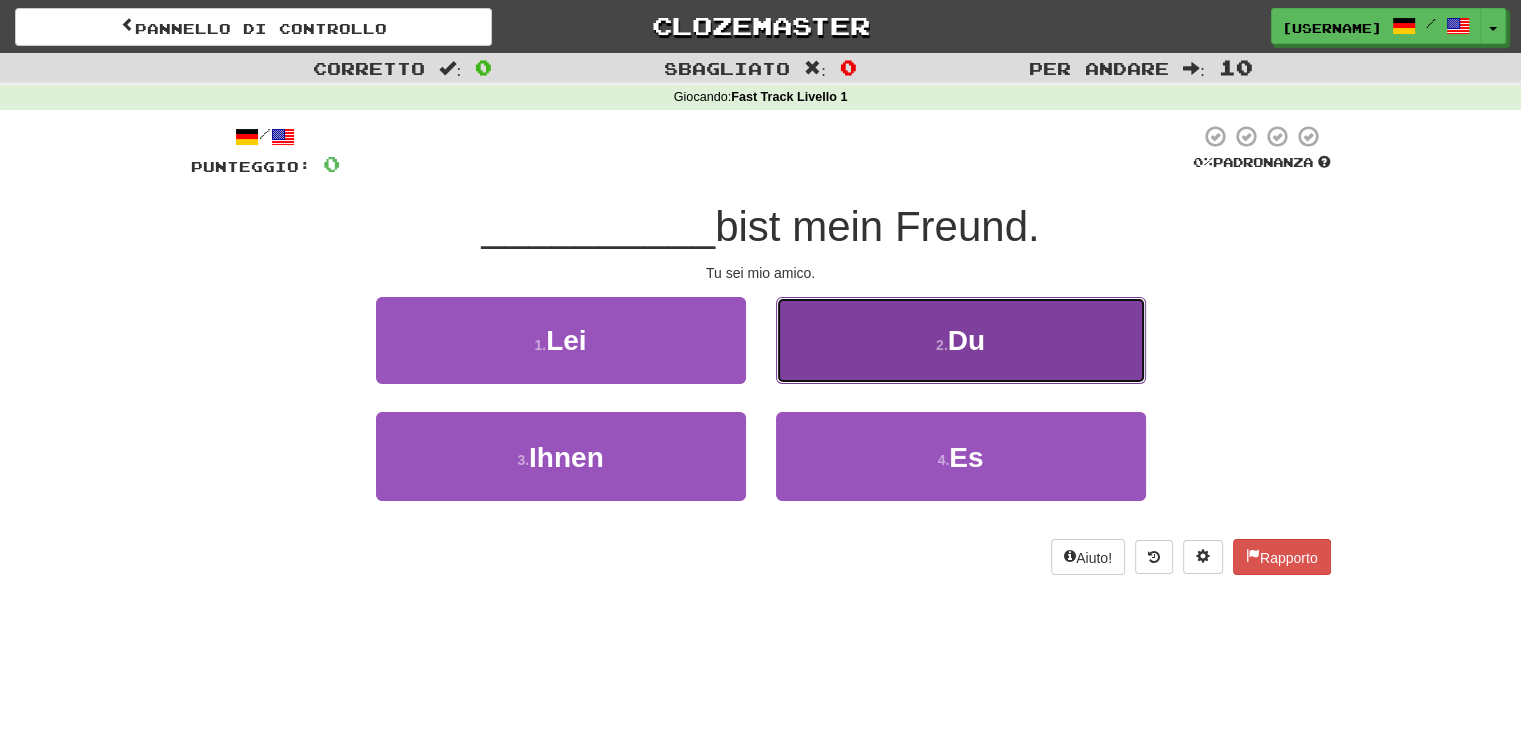 click on "2" at bounding box center (940, 345) 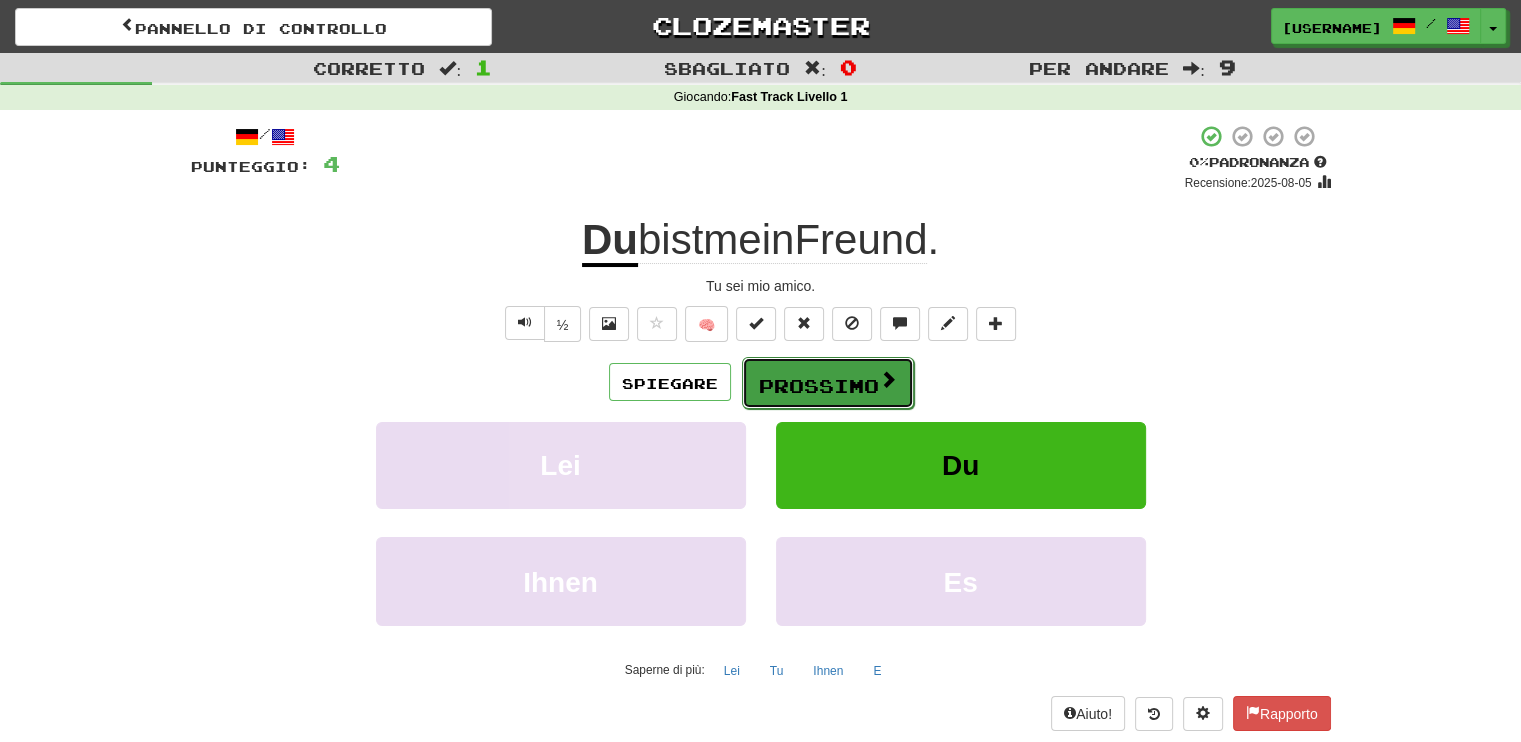 click on "Prossimo" at bounding box center (819, 382) 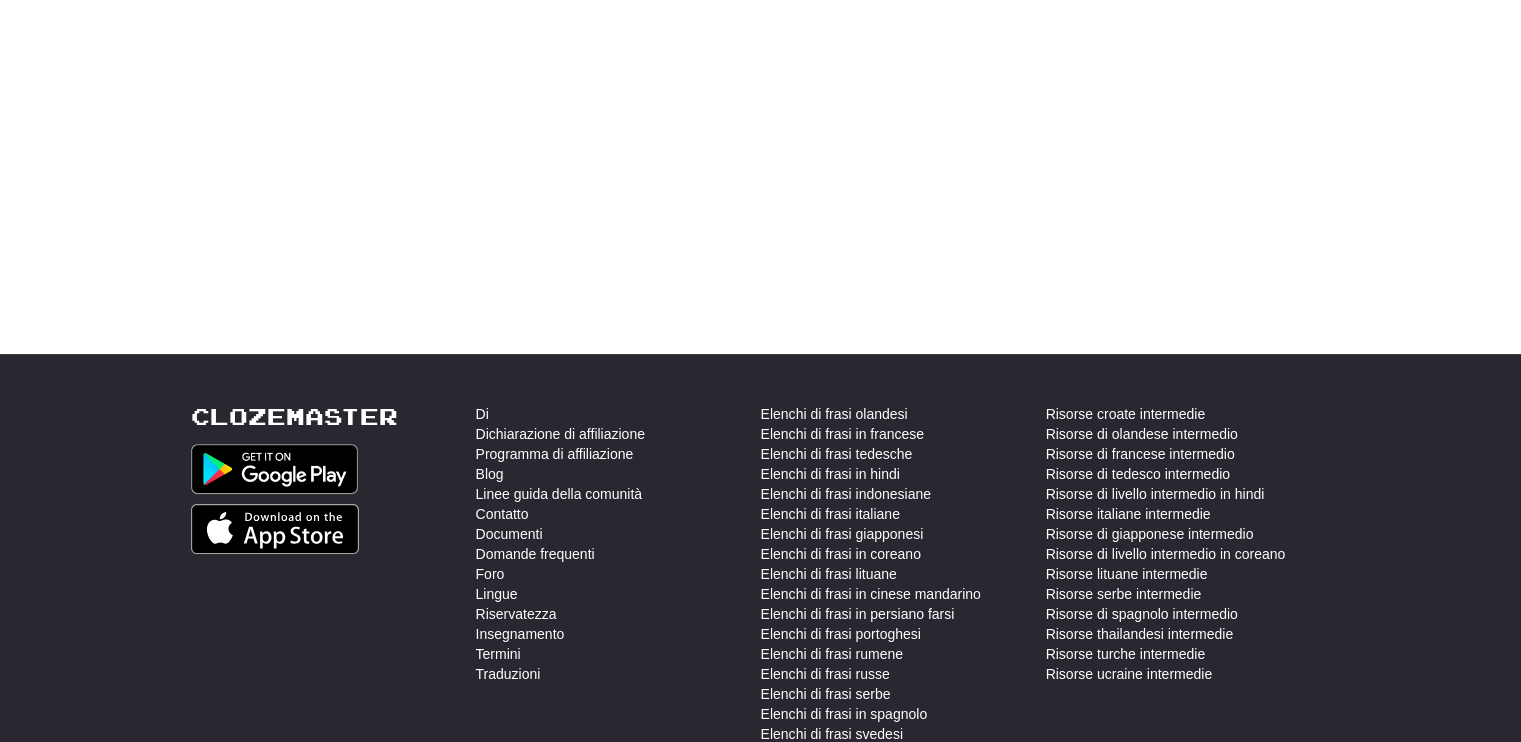 scroll, scrollTop: 0, scrollLeft: 0, axis: both 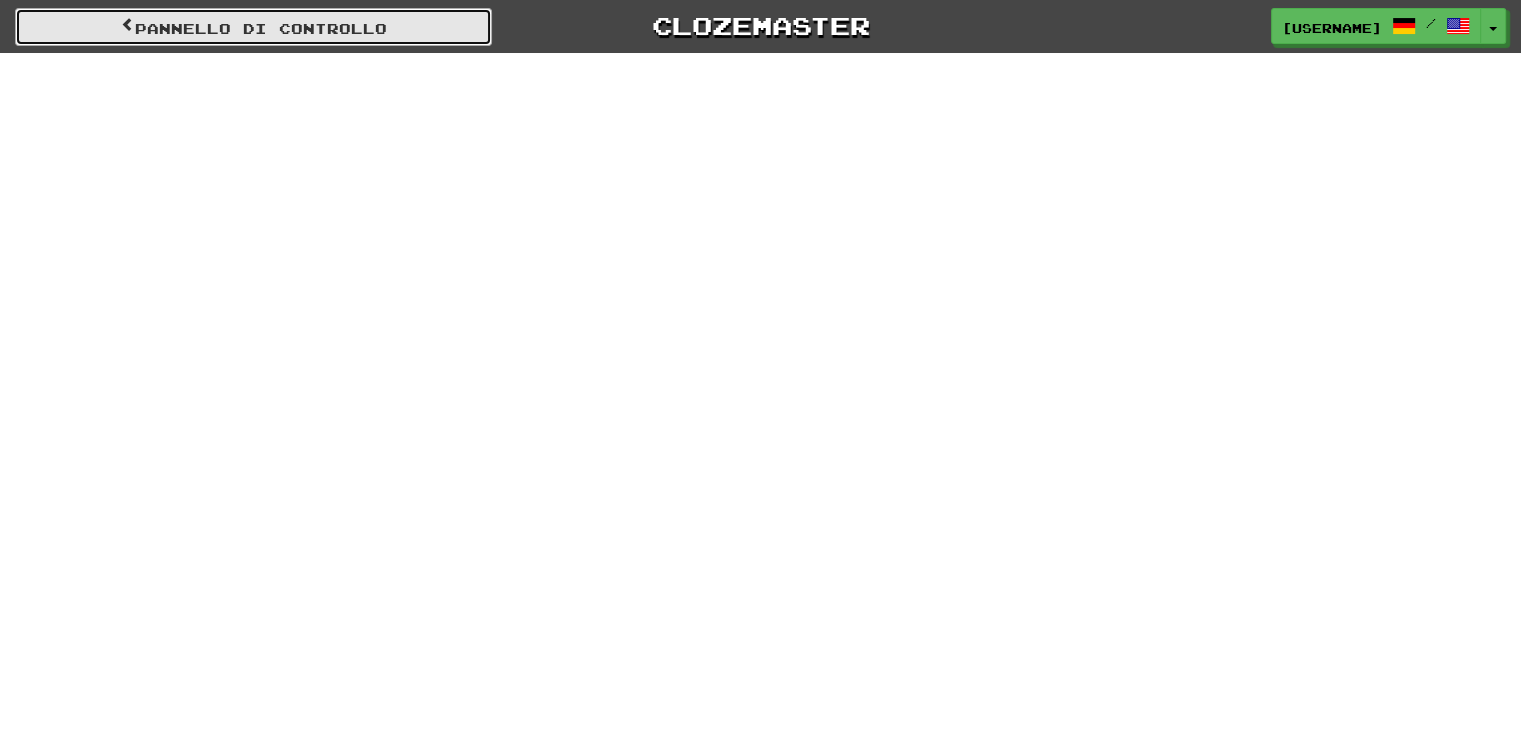 click on "Pannello di controllo" at bounding box center [261, 28] 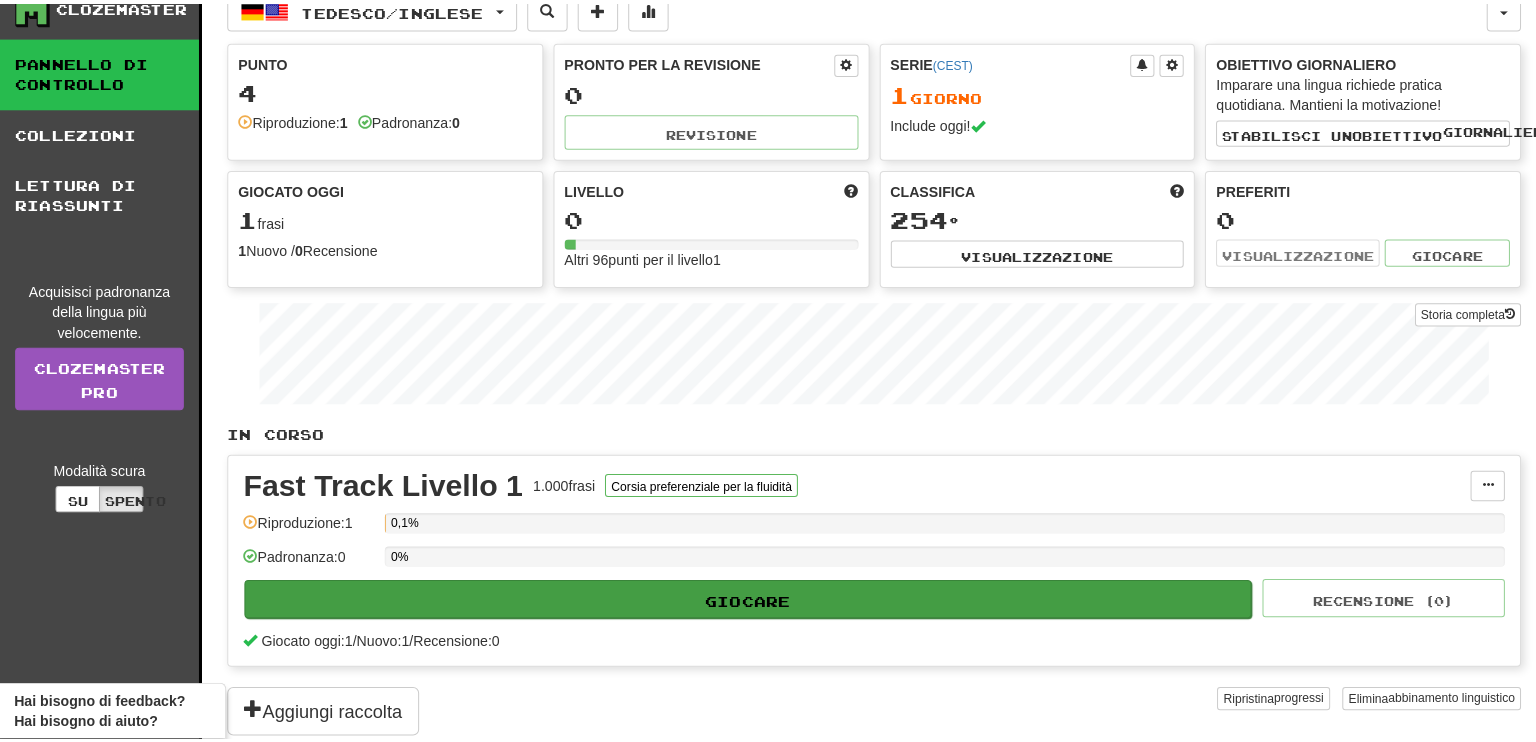 scroll, scrollTop: 26, scrollLeft: 0, axis: vertical 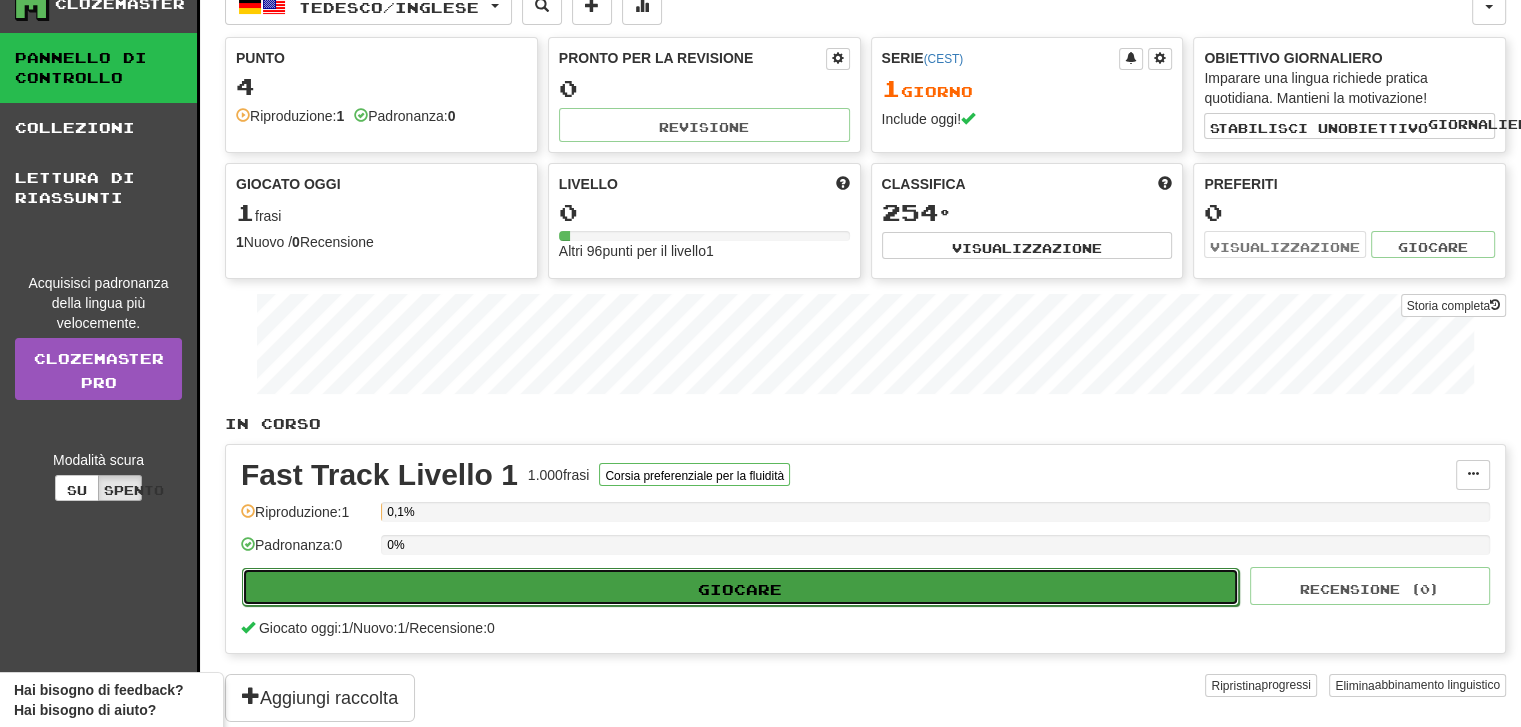 click on "Giocare" at bounding box center [740, 587] 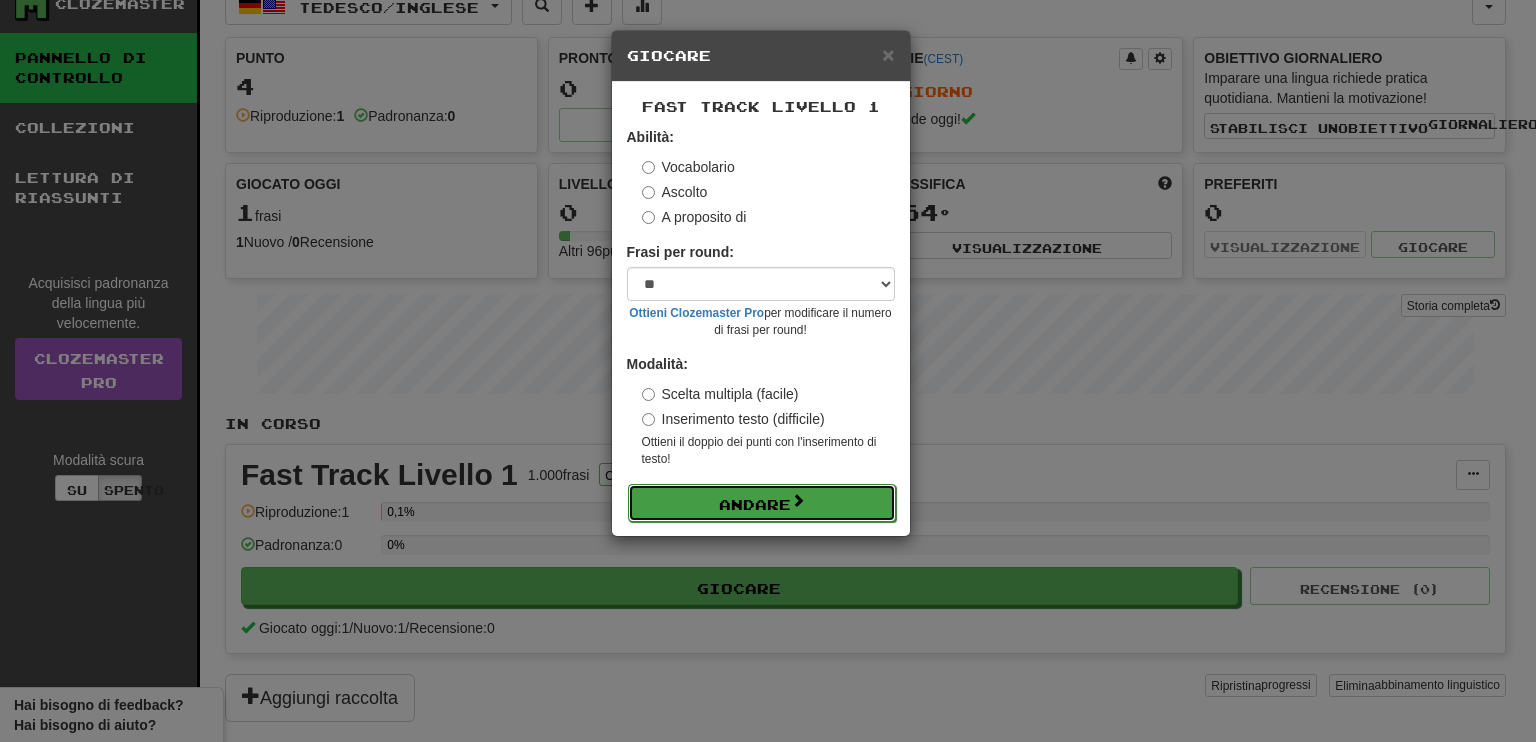 click on "Andare" at bounding box center [755, 504] 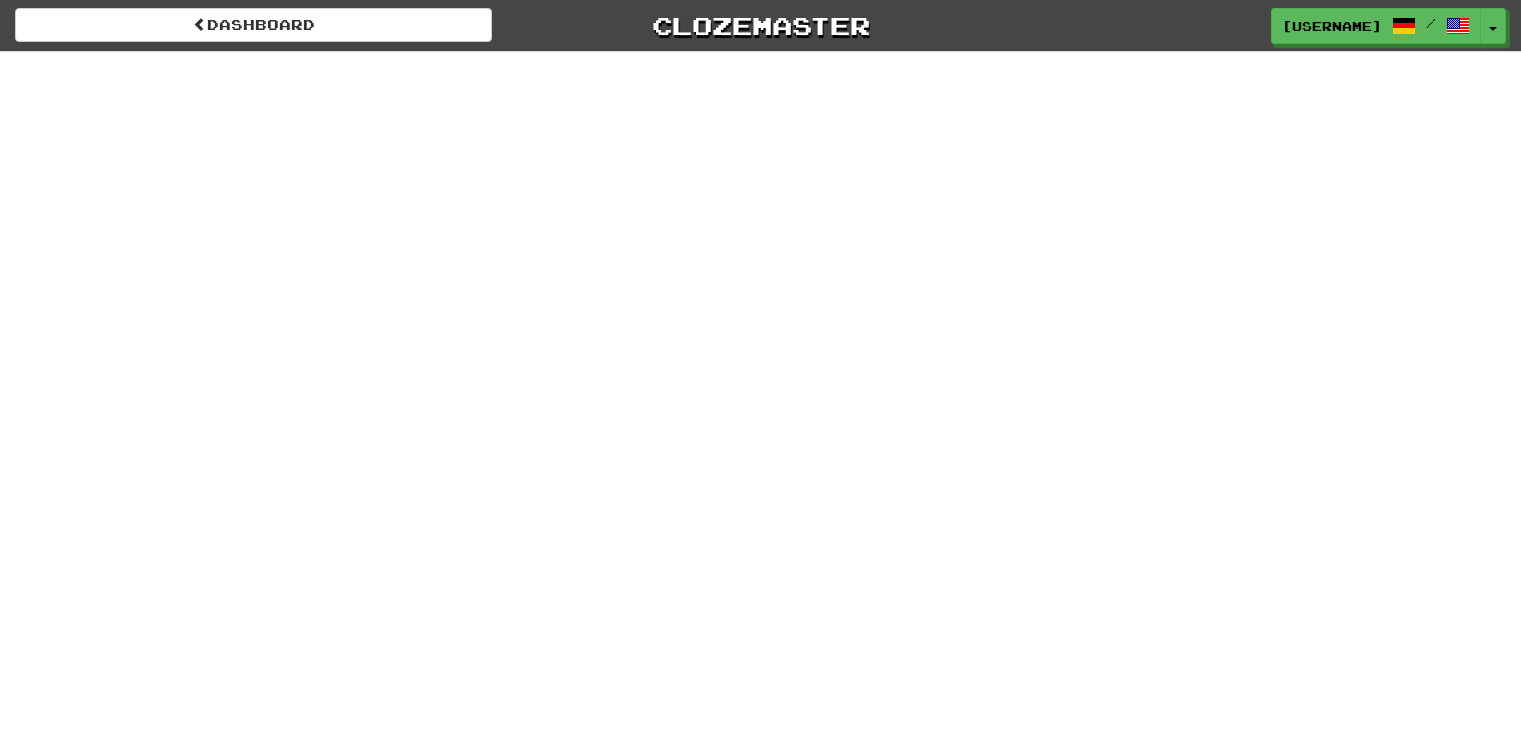 scroll, scrollTop: 0, scrollLeft: 0, axis: both 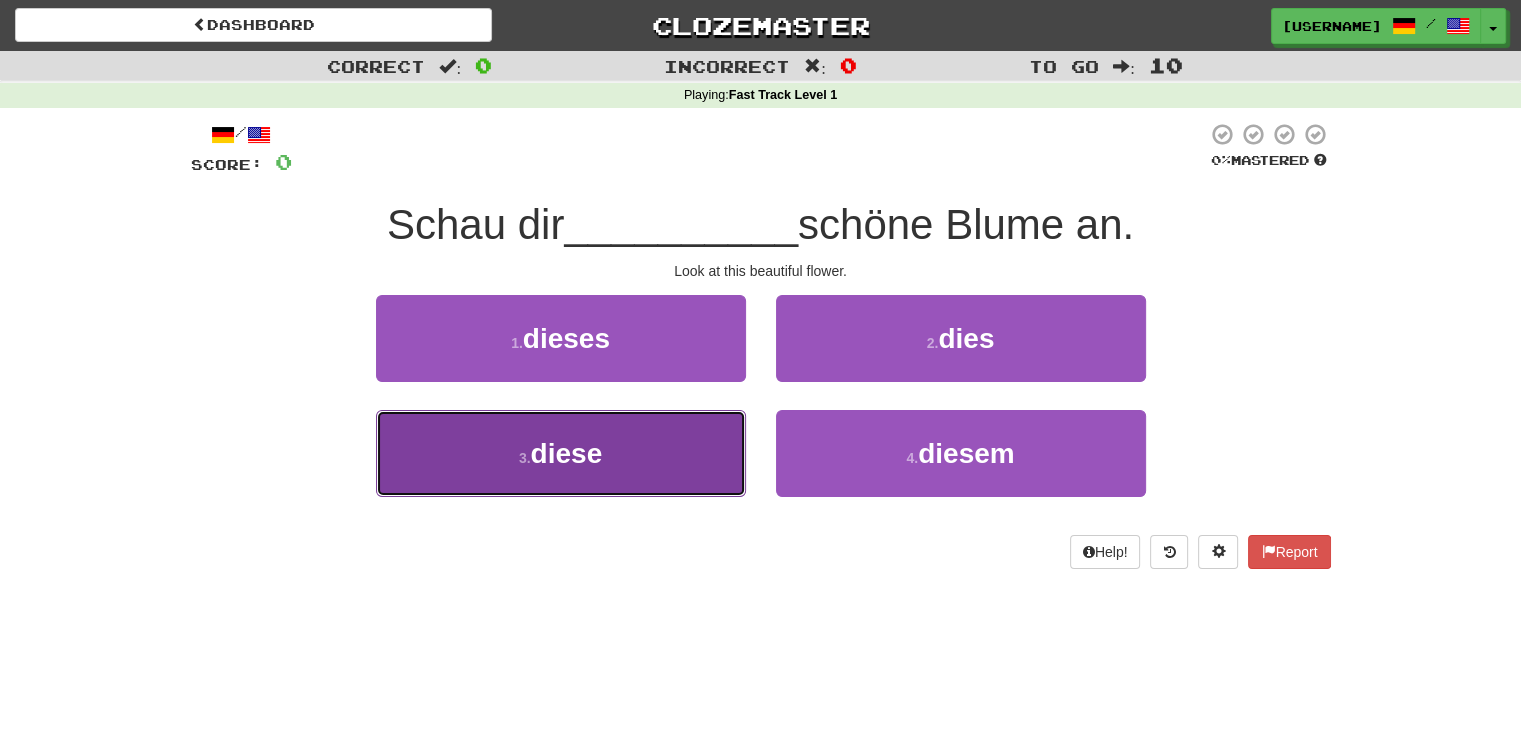 click on "3 .  diese" at bounding box center [561, 453] 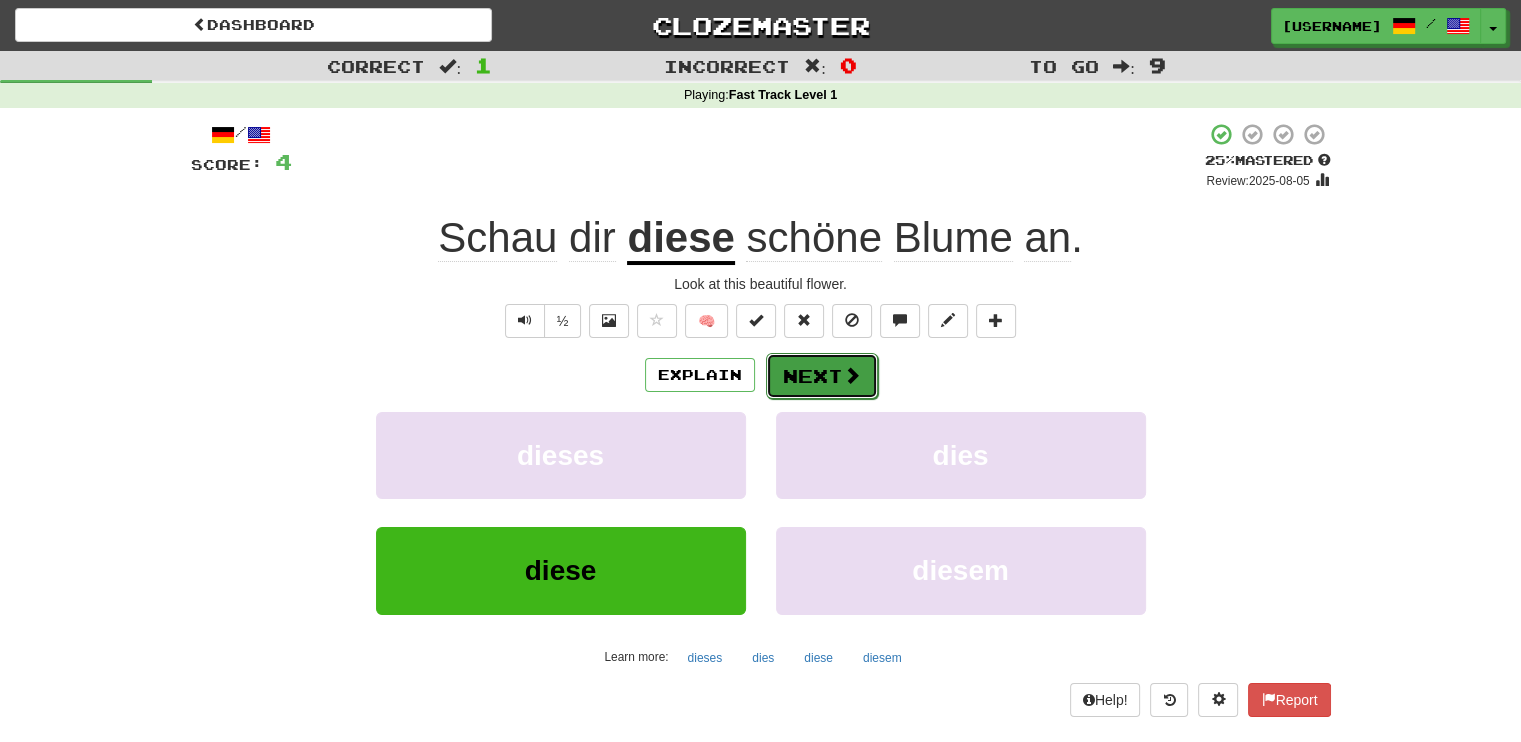 click on "Next" at bounding box center [822, 376] 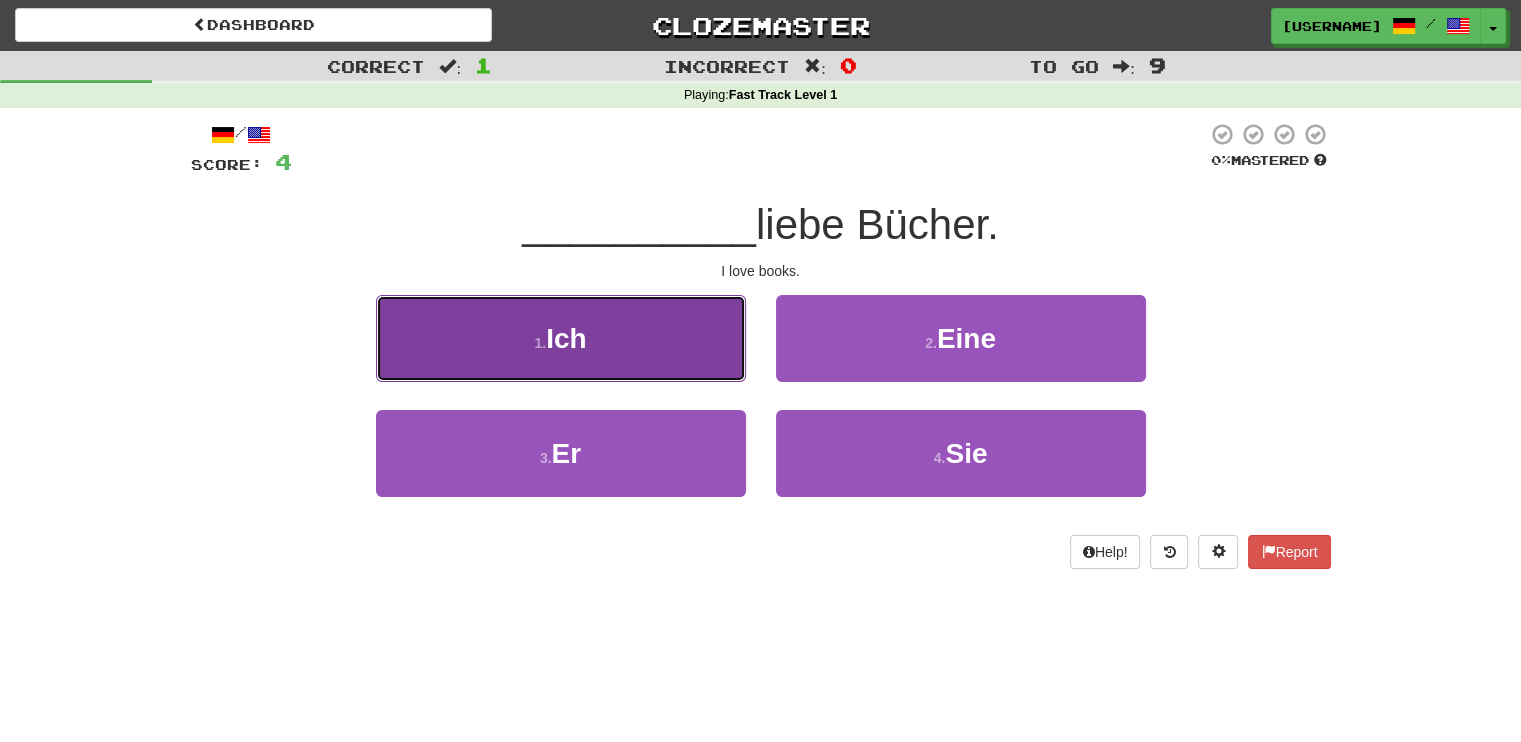 click on "1 .  Ich" at bounding box center [561, 338] 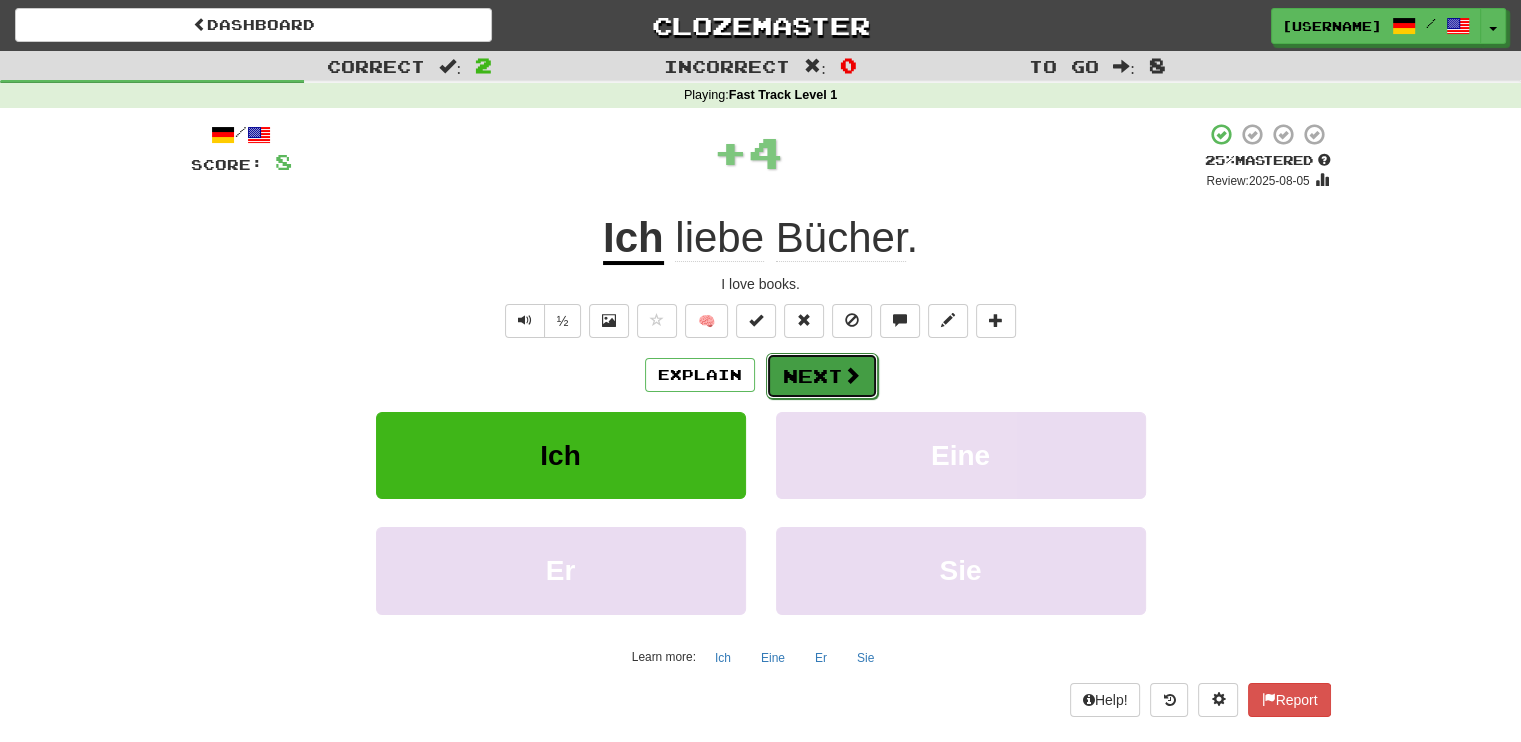 click on "Next" at bounding box center [822, 376] 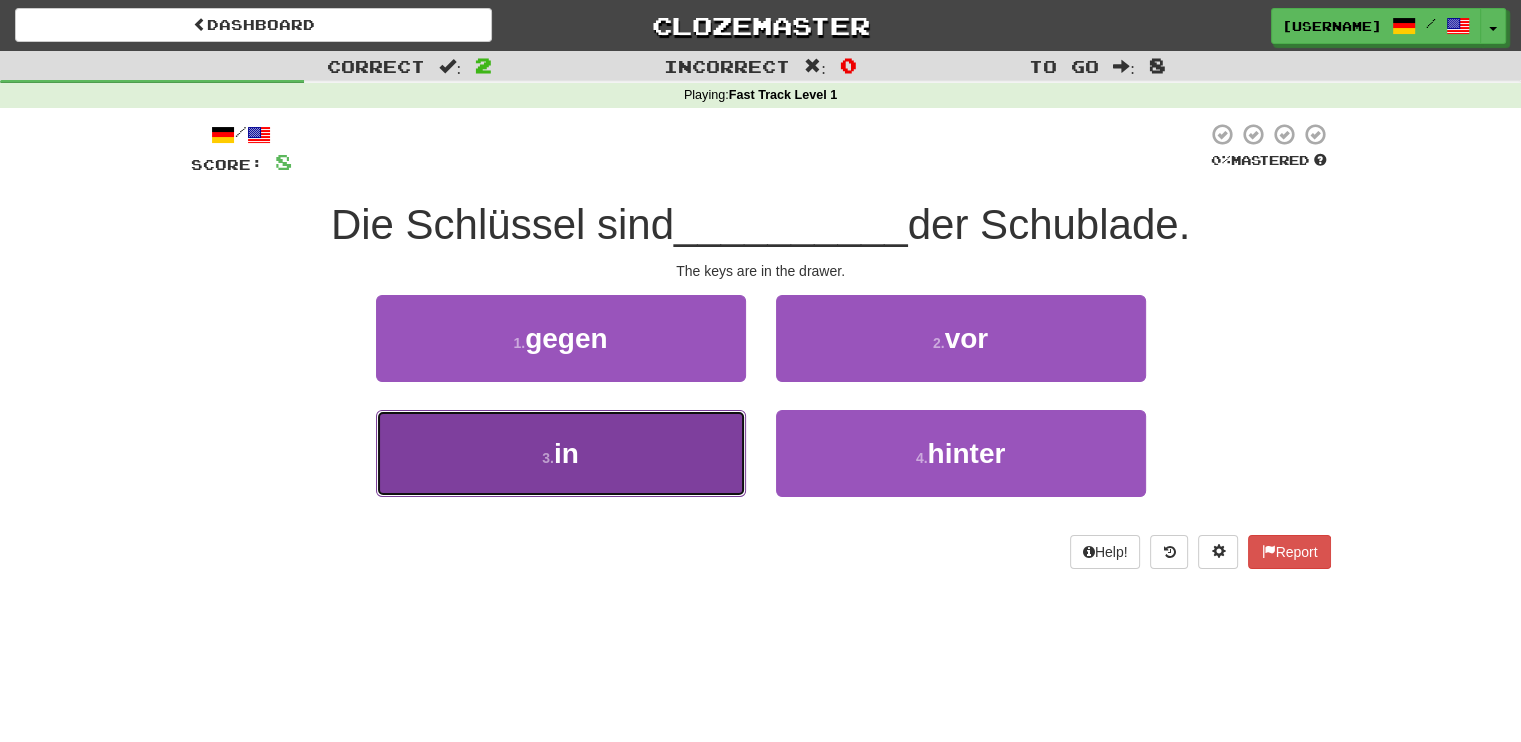 click on "3 .  in" at bounding box center (561, 453) 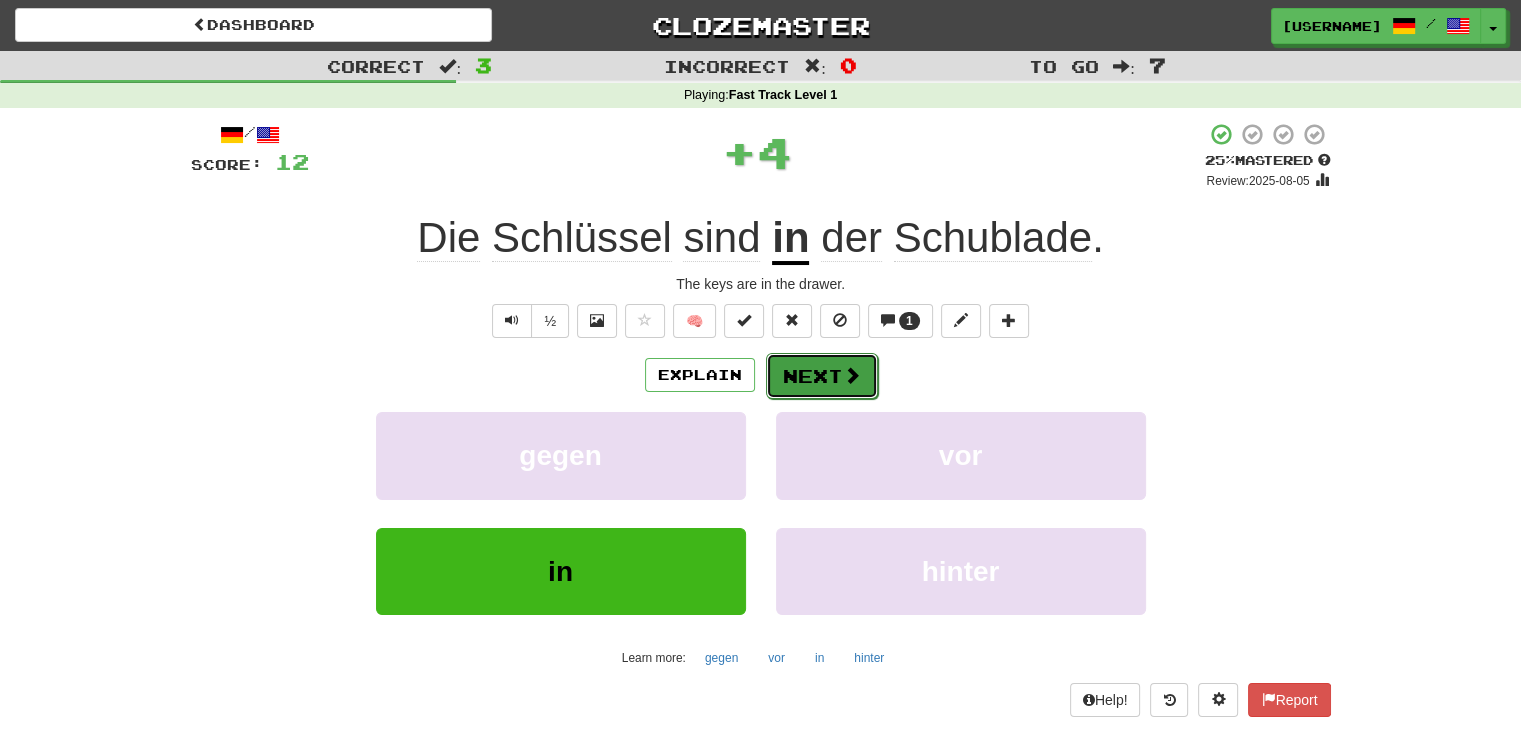 click on "Next" at bounding box center (822, 376) 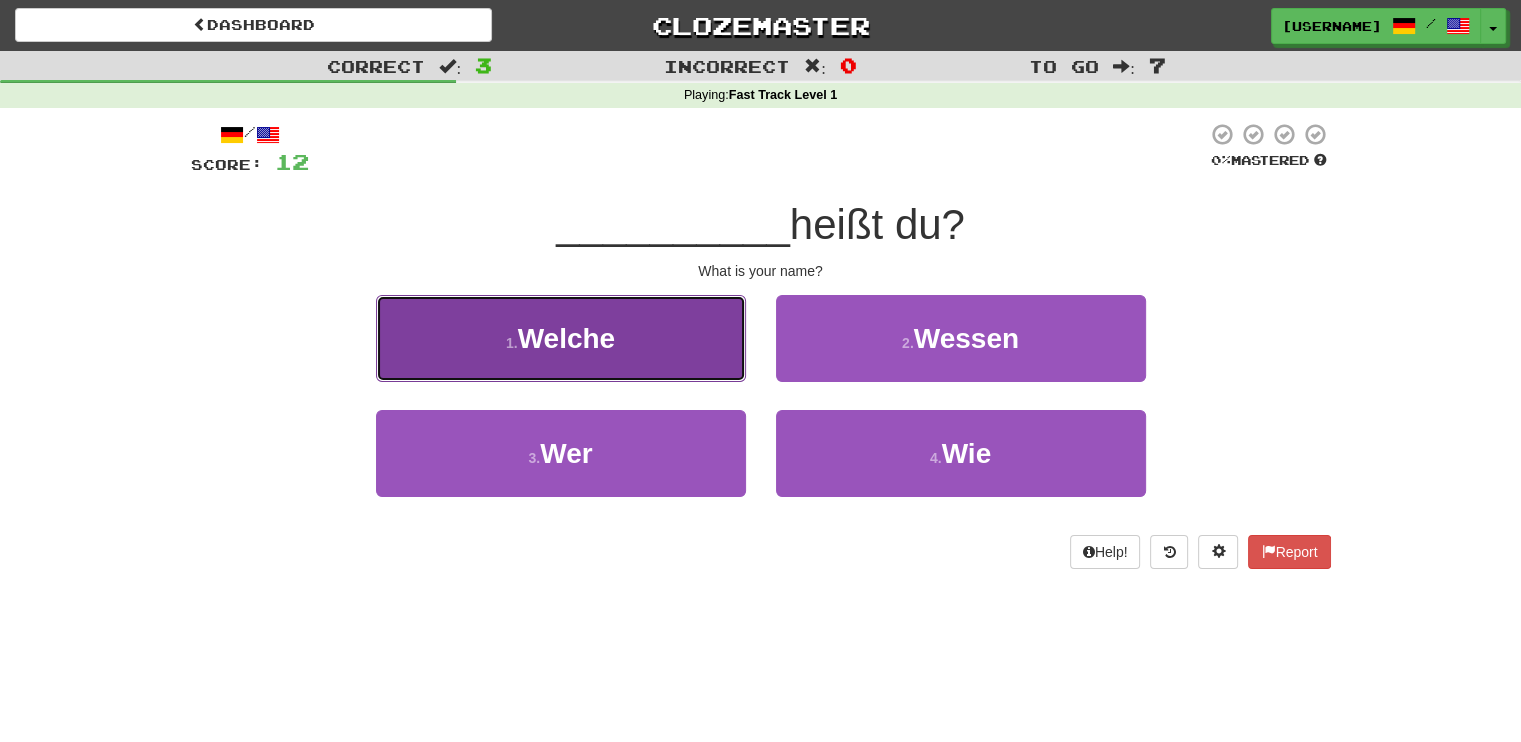 click on "1 .  Welche" at bounding box center [561, 338] 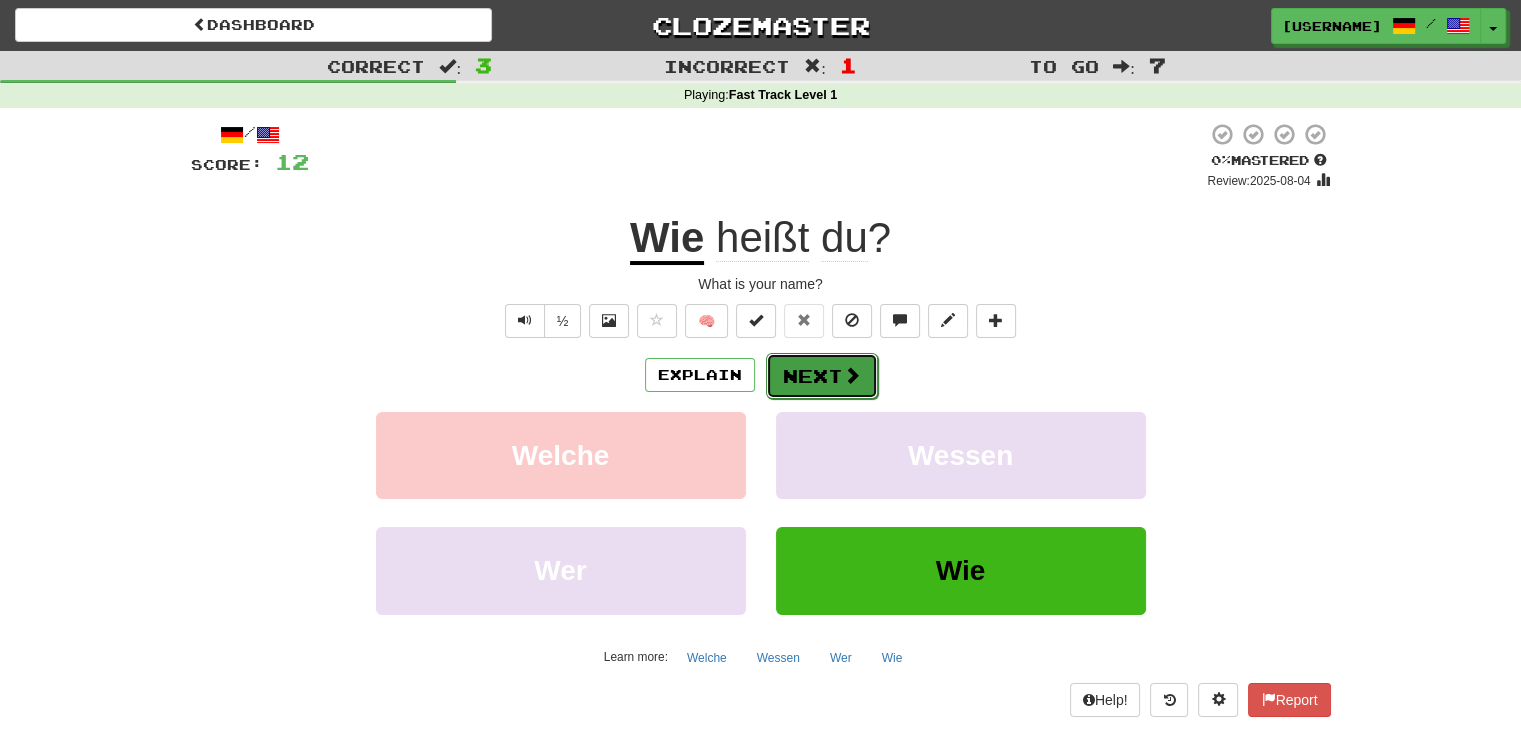 click on "Next" at bounding box center [822, 376] 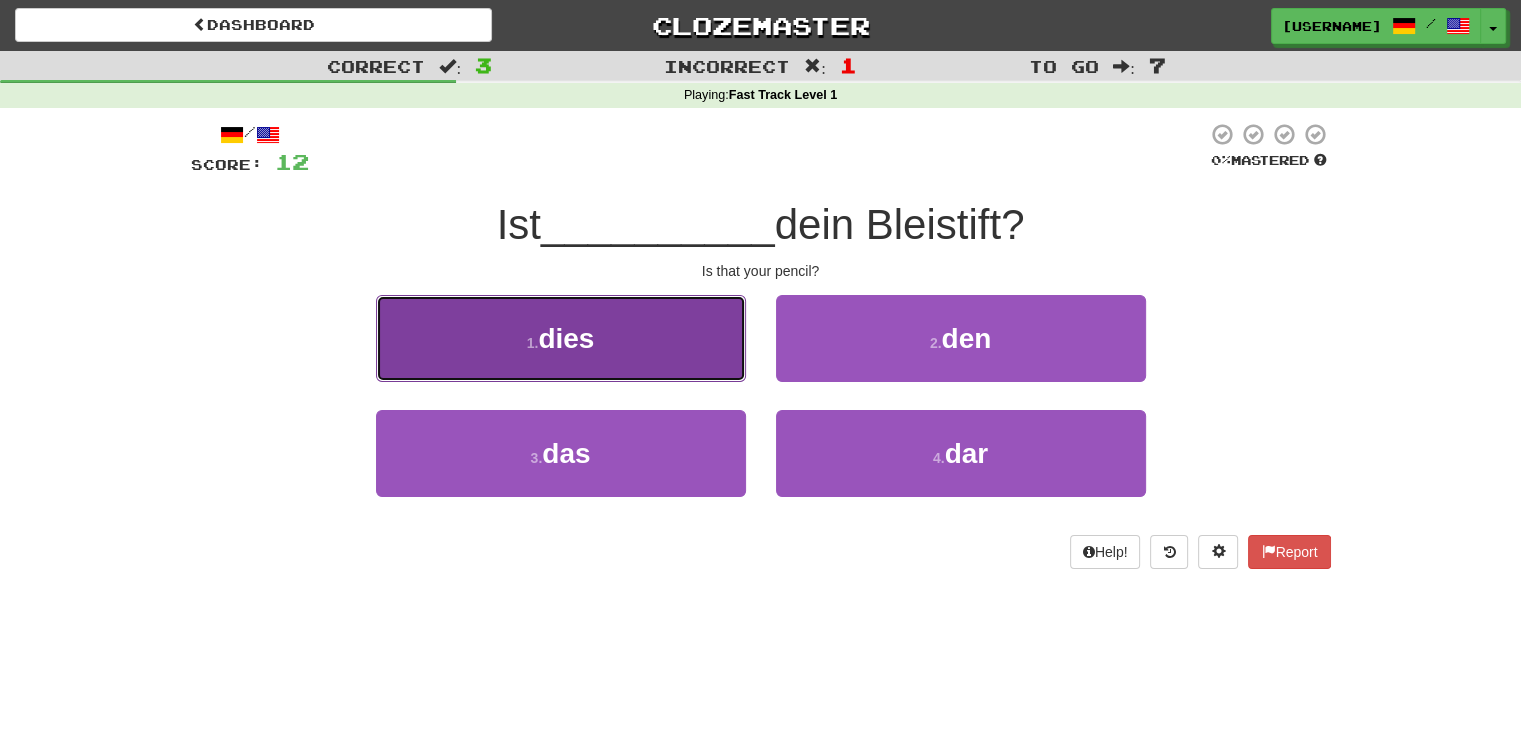 click on "1 .  dies" at bounding box center (561, 338) 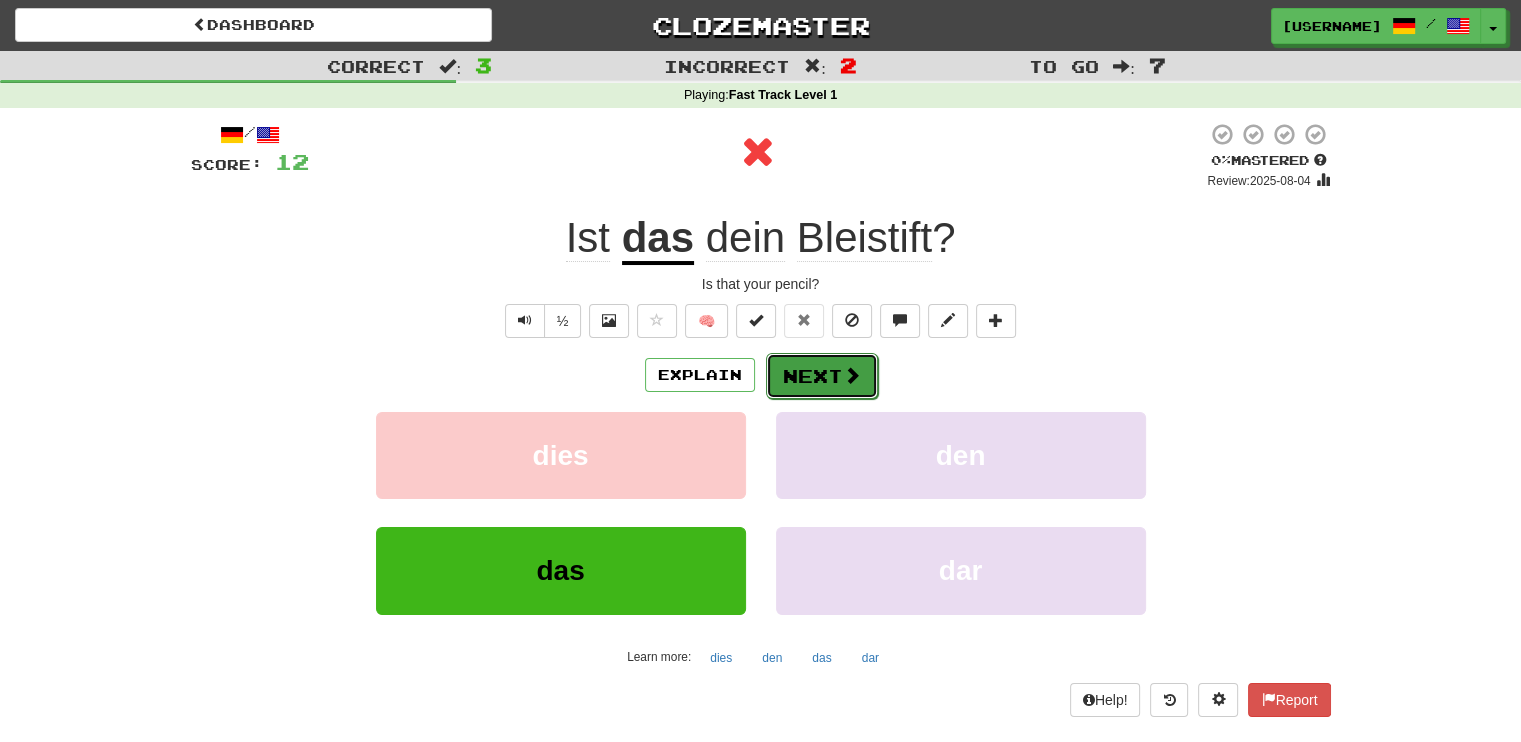 click on "Next" at bounding box center (822, 376) 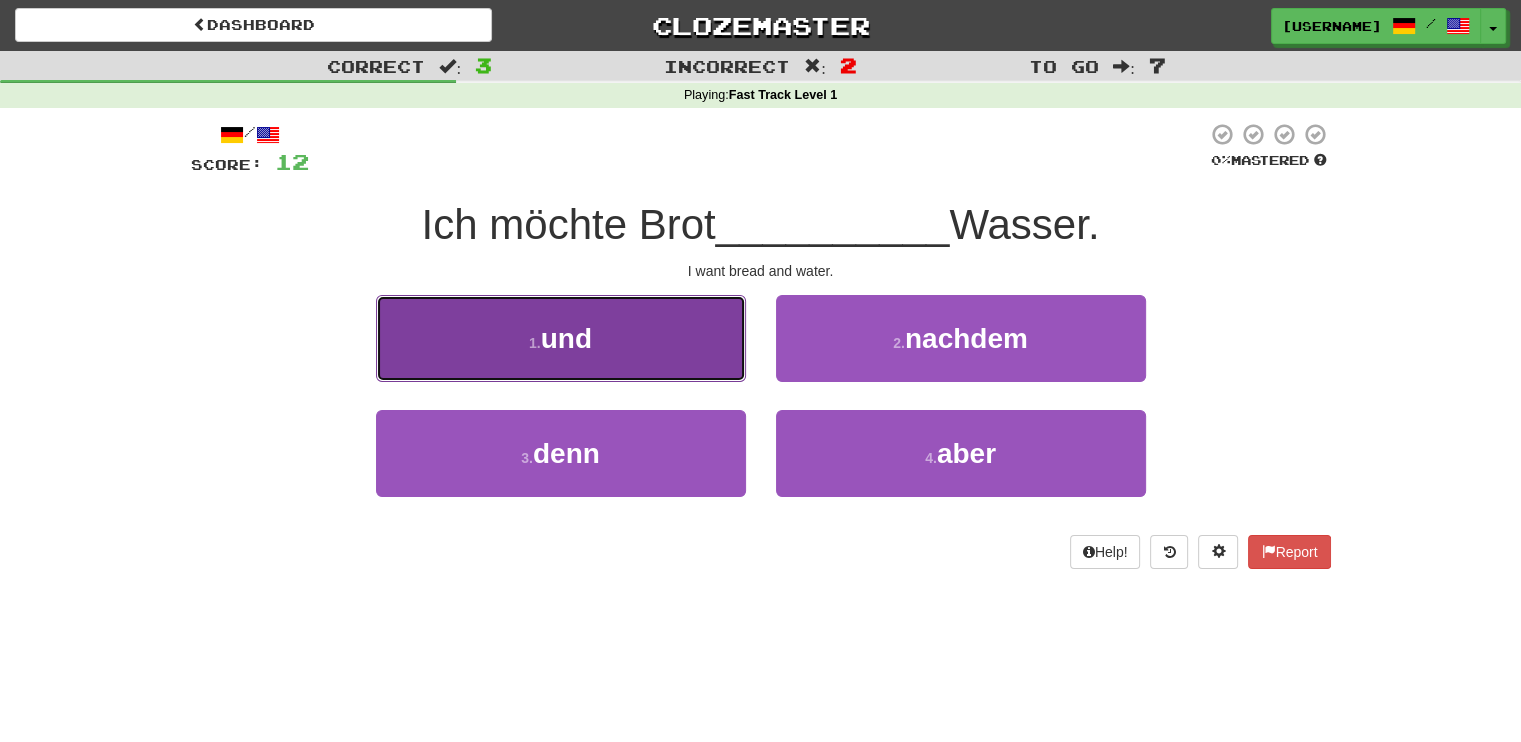 click on "1 .  und" at bounding box center (561, 338) 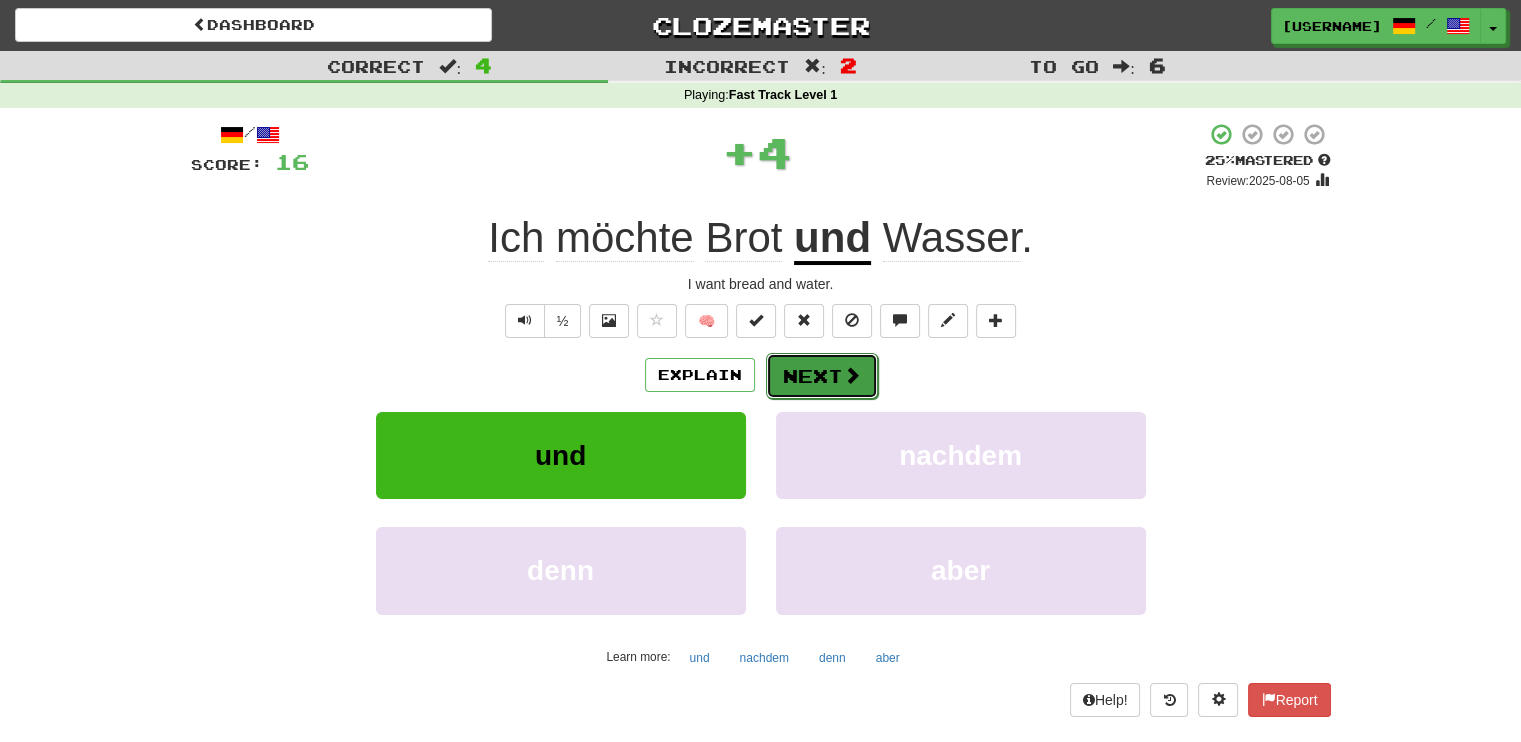 click on "Next" at bounding box center [822, 376] 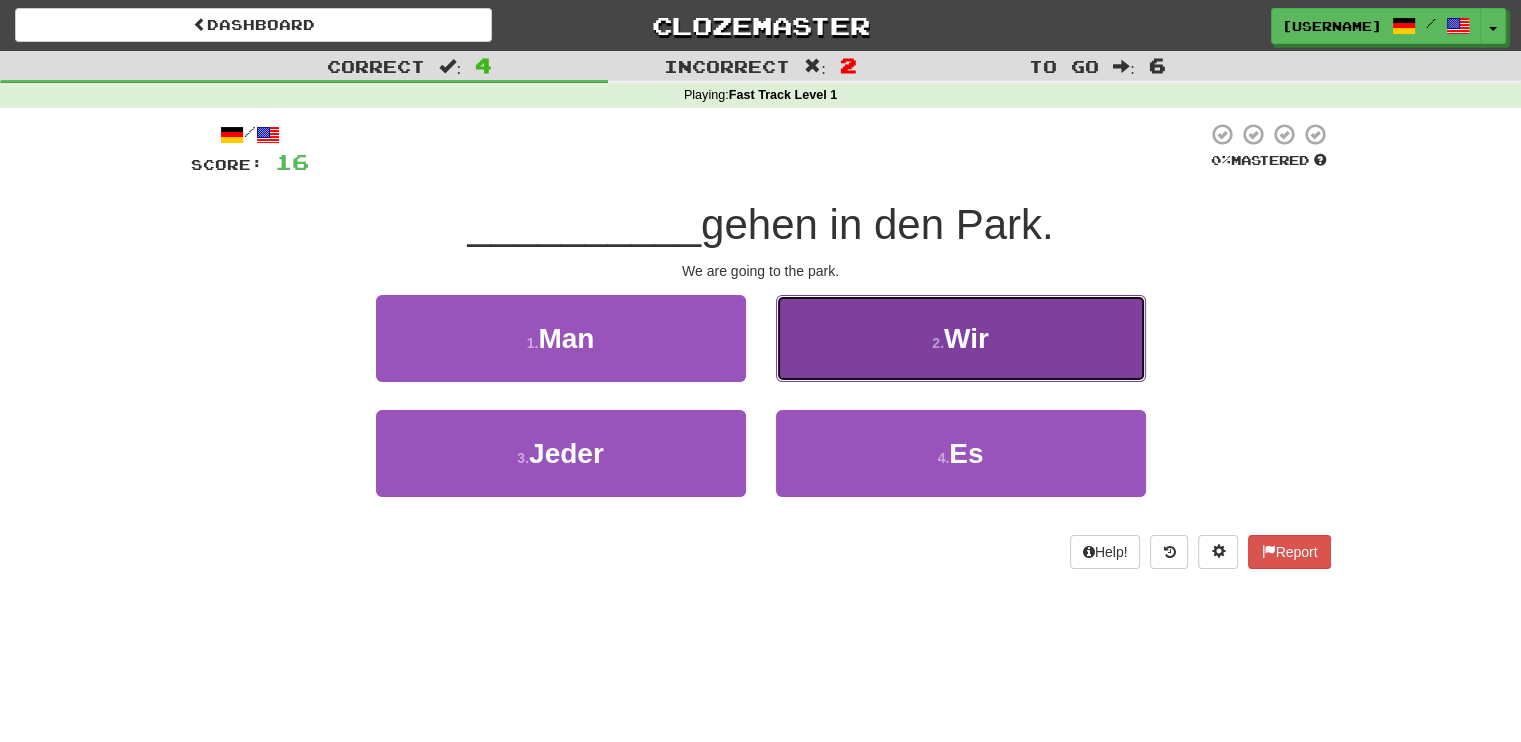 click on "2 .  Wir" at bounding box center [961, 338] 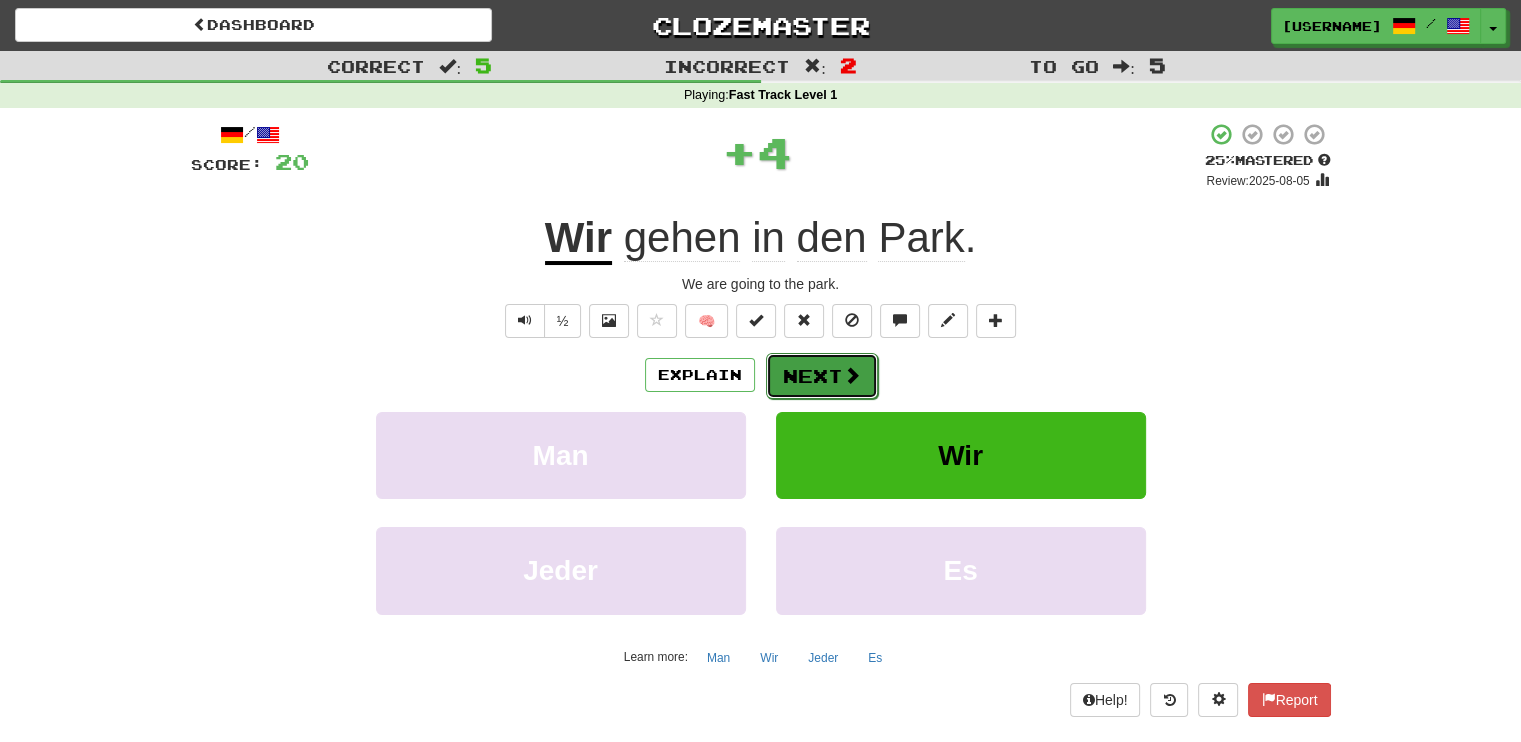 click on "Next" at bounding box center [822, 376] 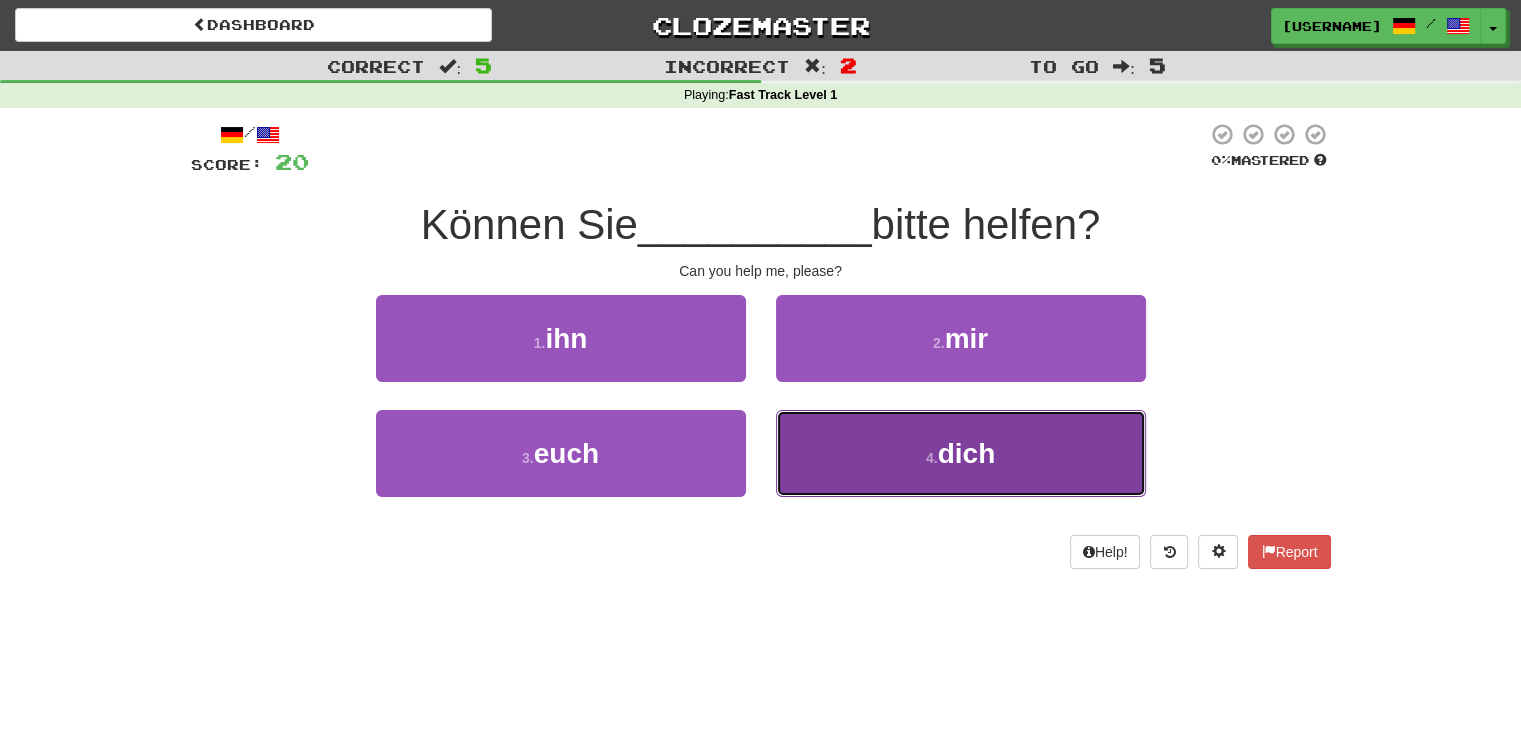 click on "4 .  dich" at bounding box center [961, 453] 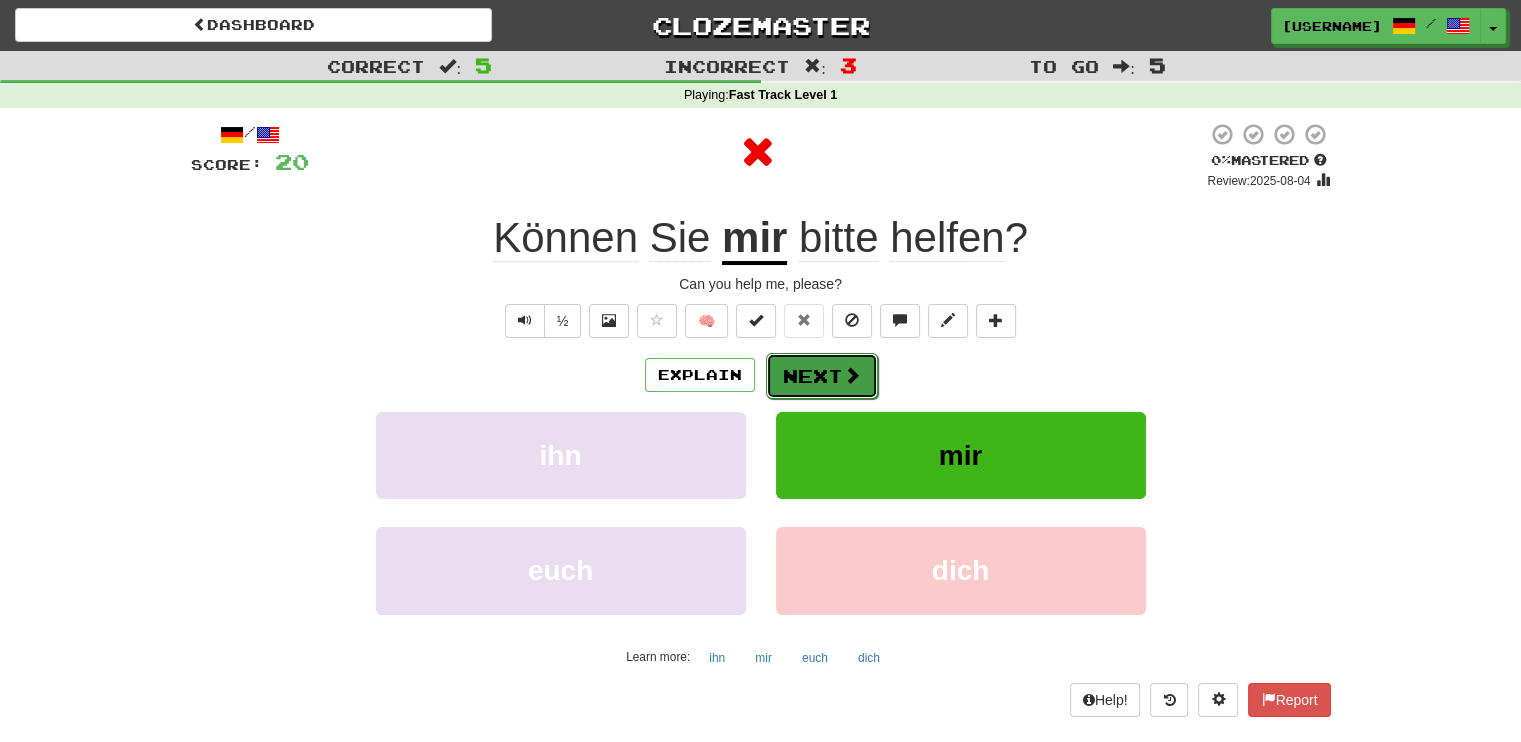 click on "Next" at bounding box center [822, 376] 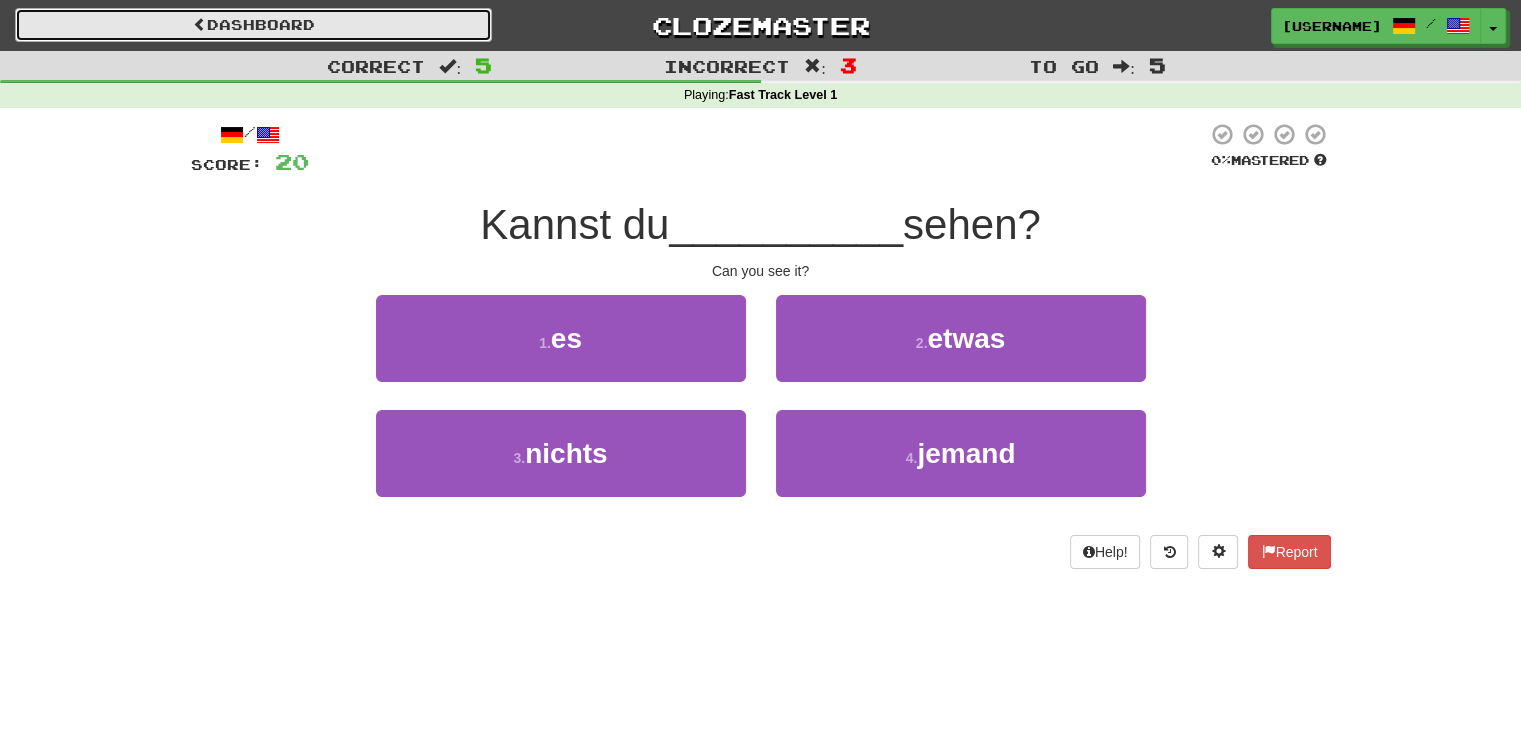 click on "Dashboard" at bounding box center [253, 25] 